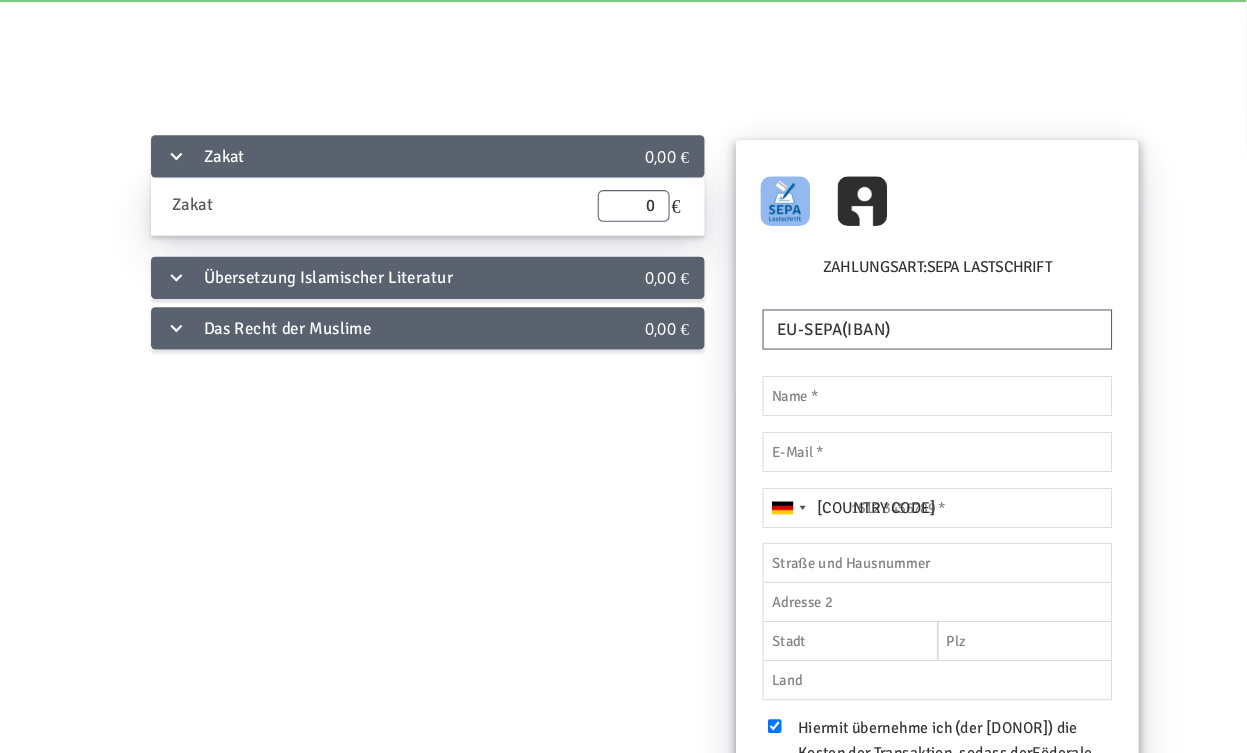 scroll, scrollTop: 0, scrollLeft: 0, axis: both 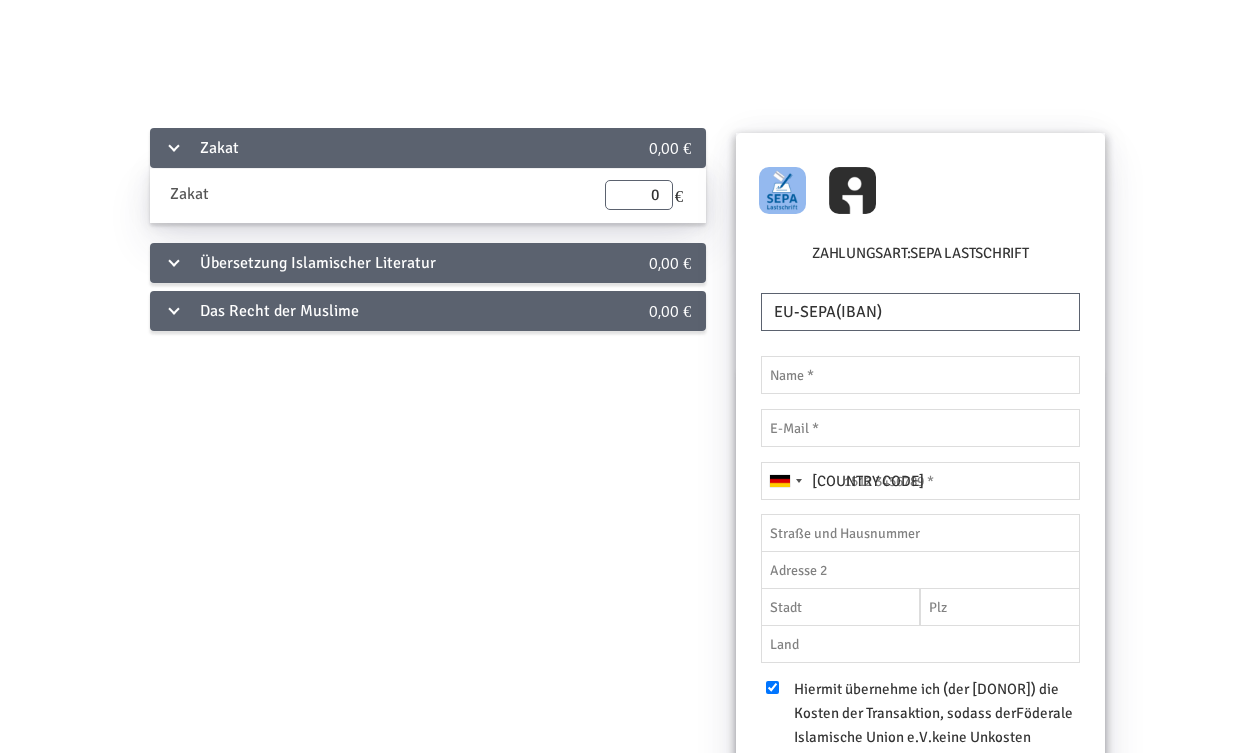 click on "Das Recht der Muslime" at bounding box center (364, 148) 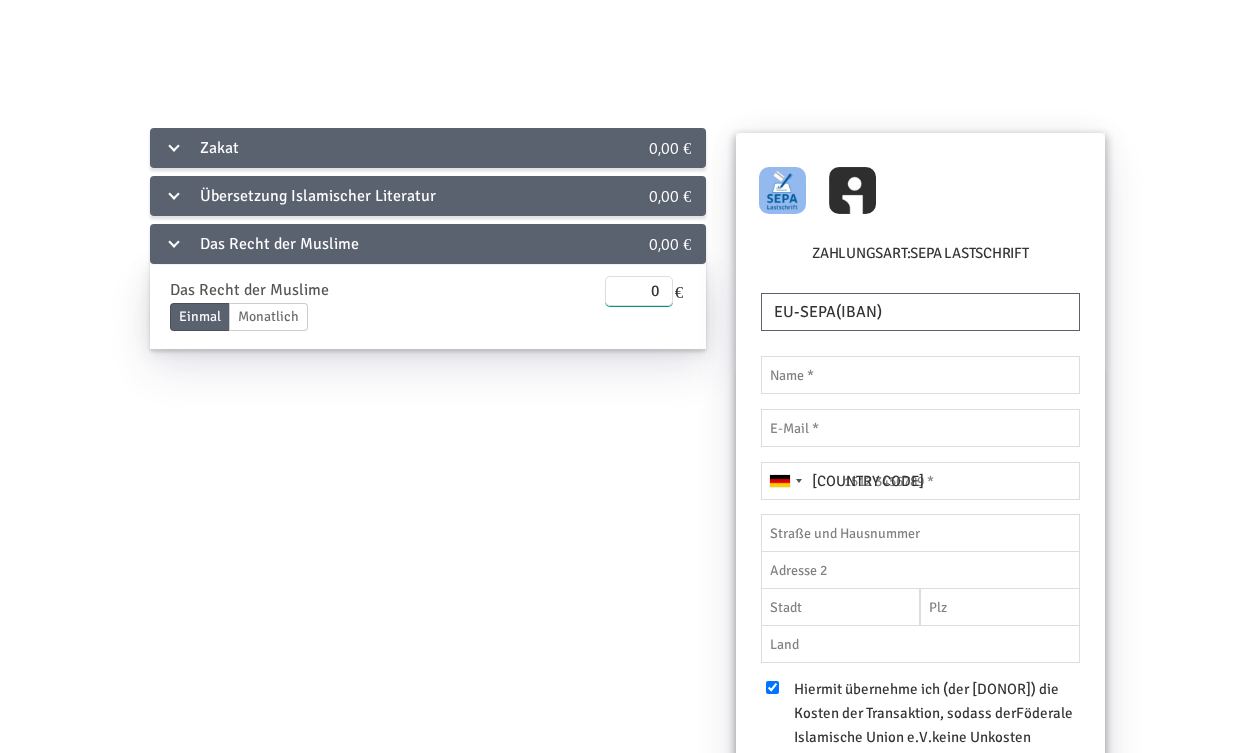 click on "0" at bounding box center (639, 291) 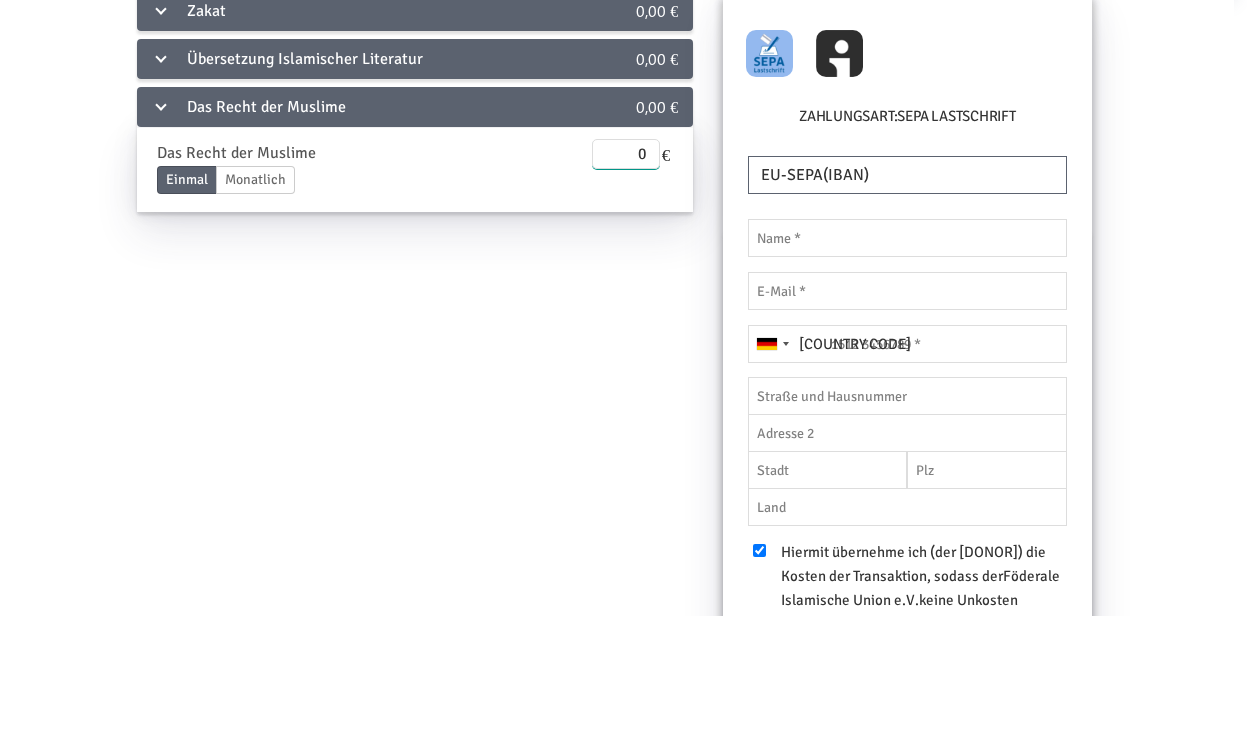 click on "0" at bounding box center [626, 291] 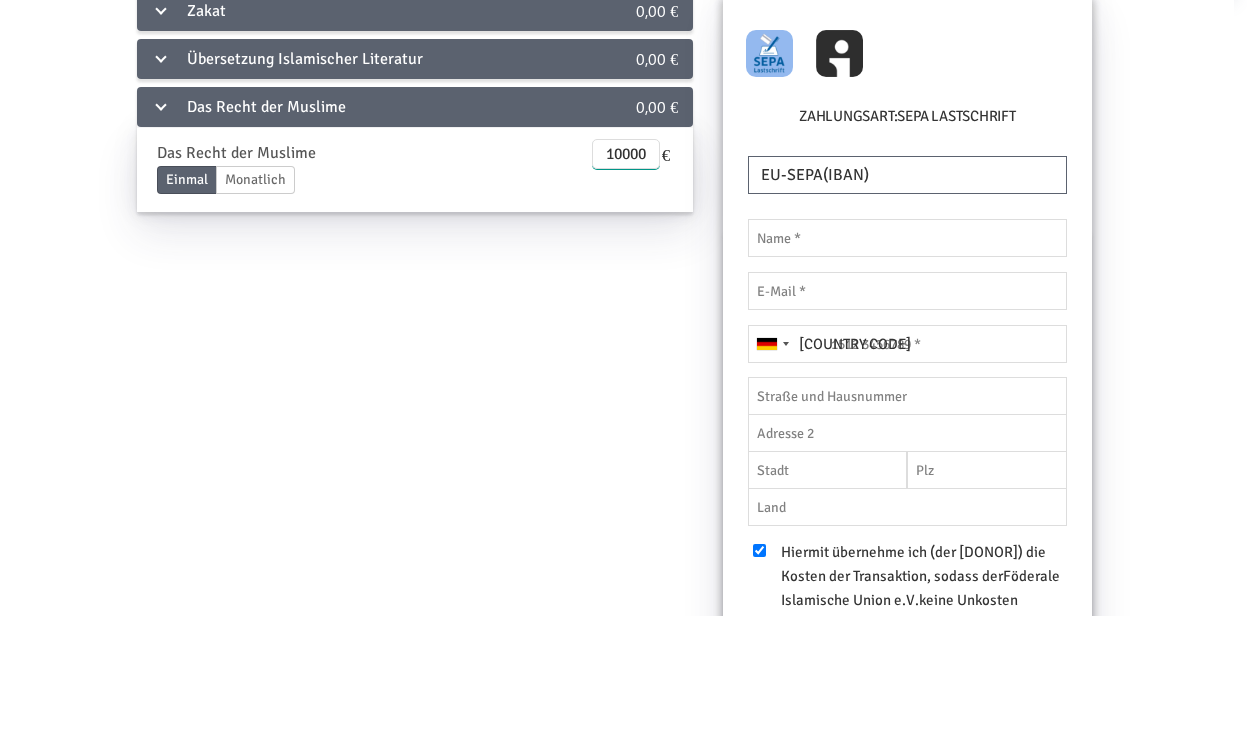 type on "10000" 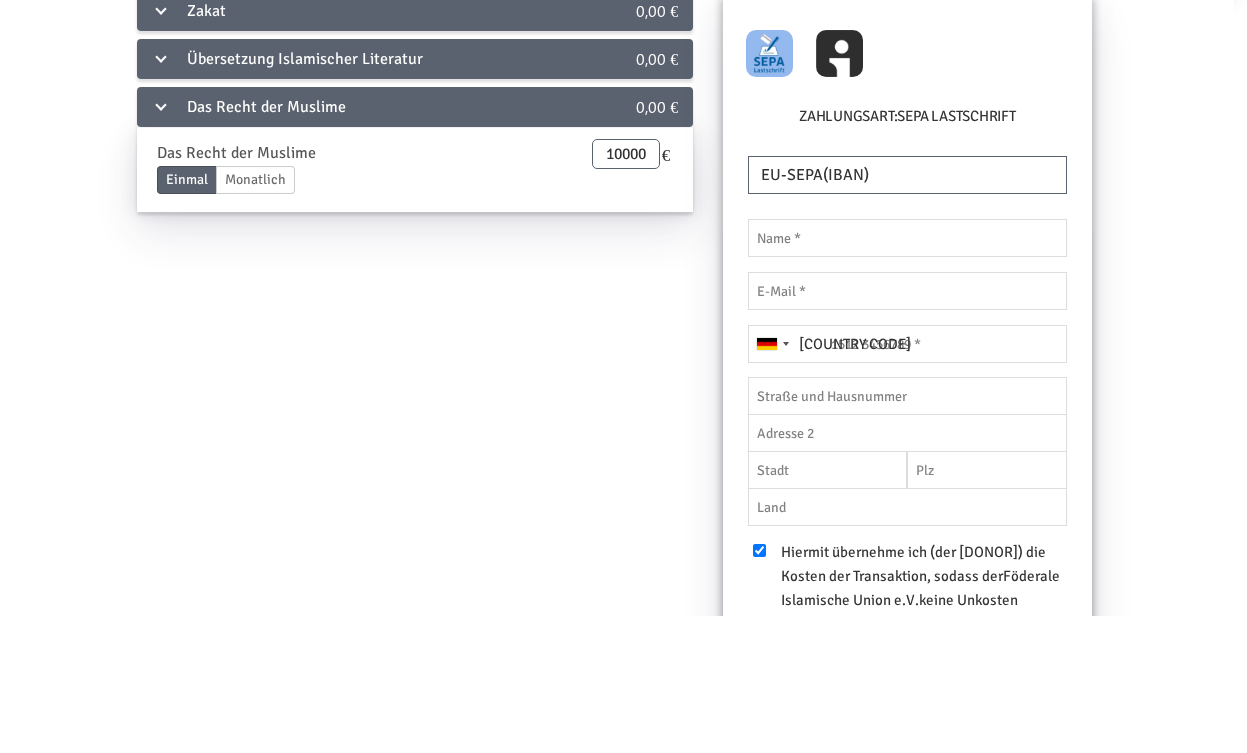 click on "Zahlungsart: SEPA Lastschrift" at bounding box center [907, 567] 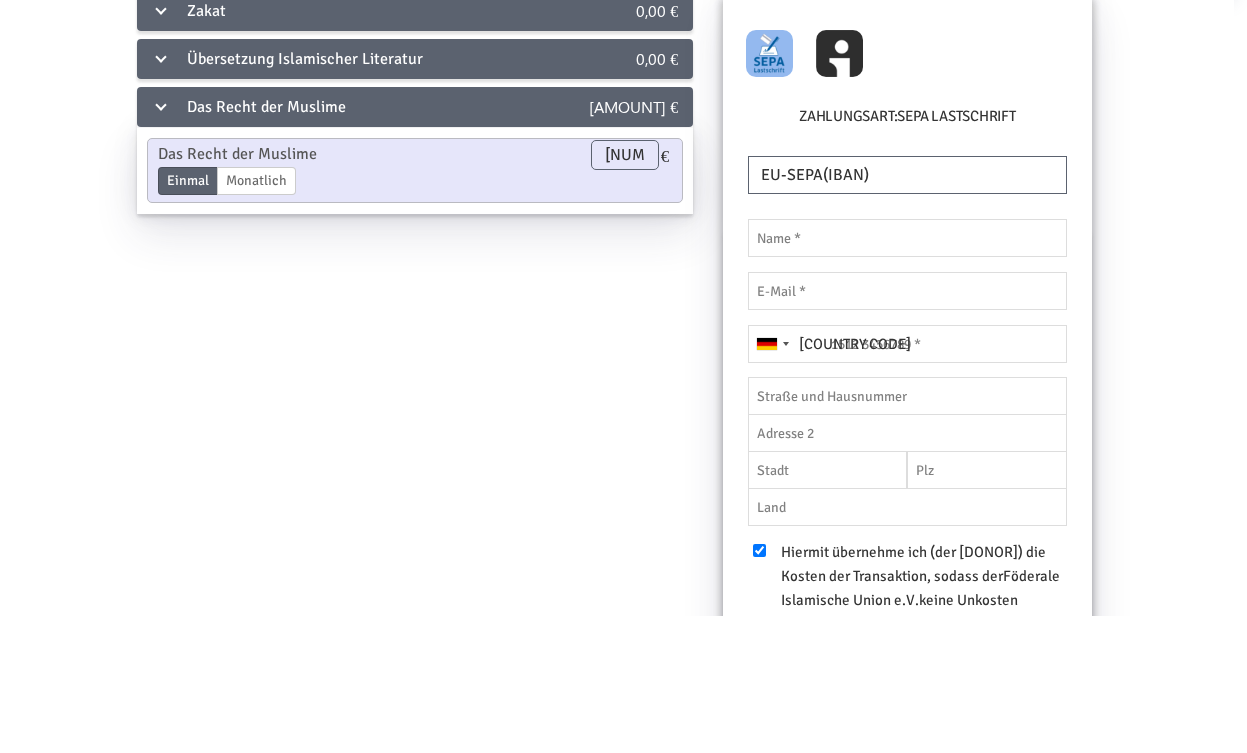 scroll, scrollTop: 137, scrollLeft: 14, axis: both 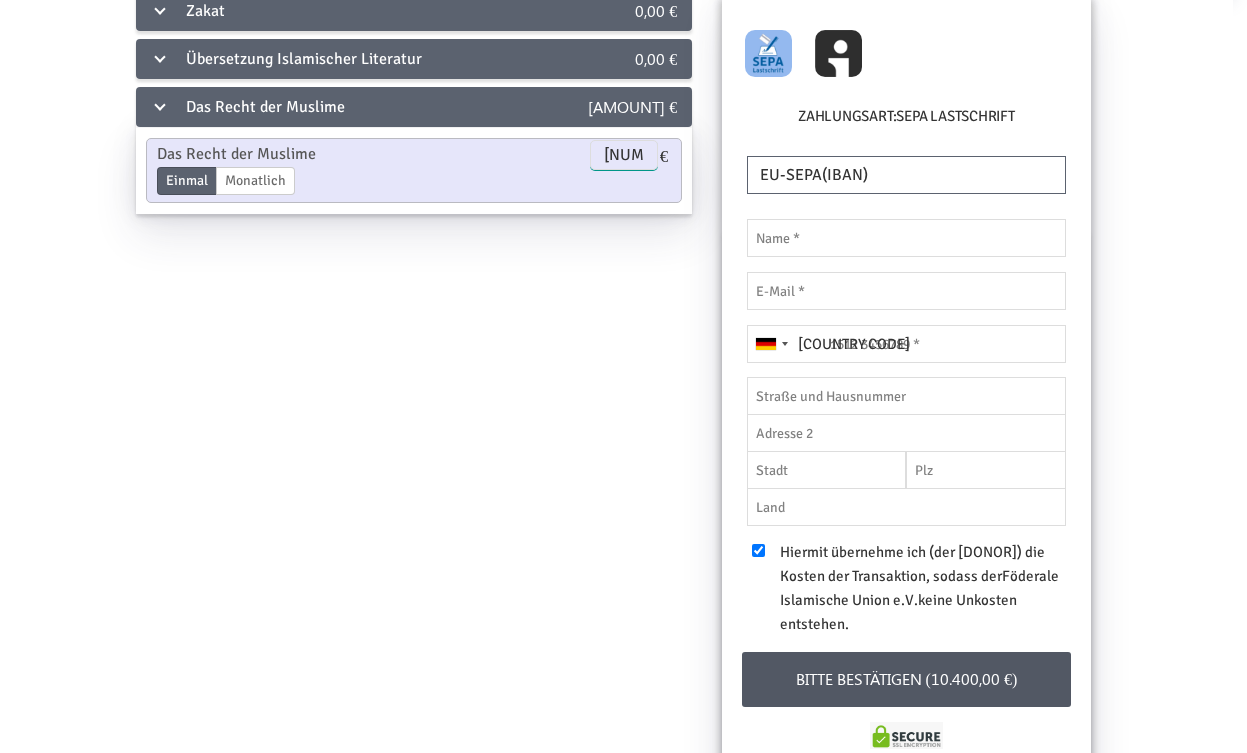 click on "[NUMBER]" at bounding box center [624, 155] 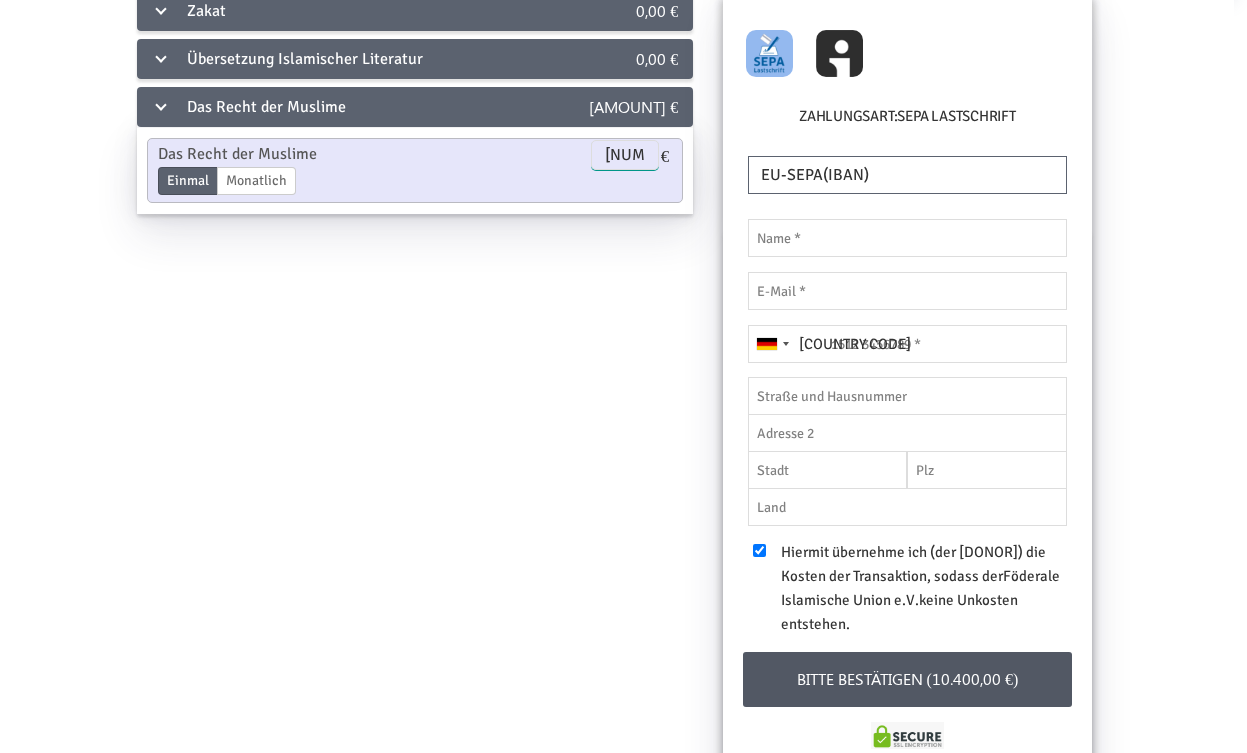 click on "[NUMBER]" at bounding box center (625, 155) 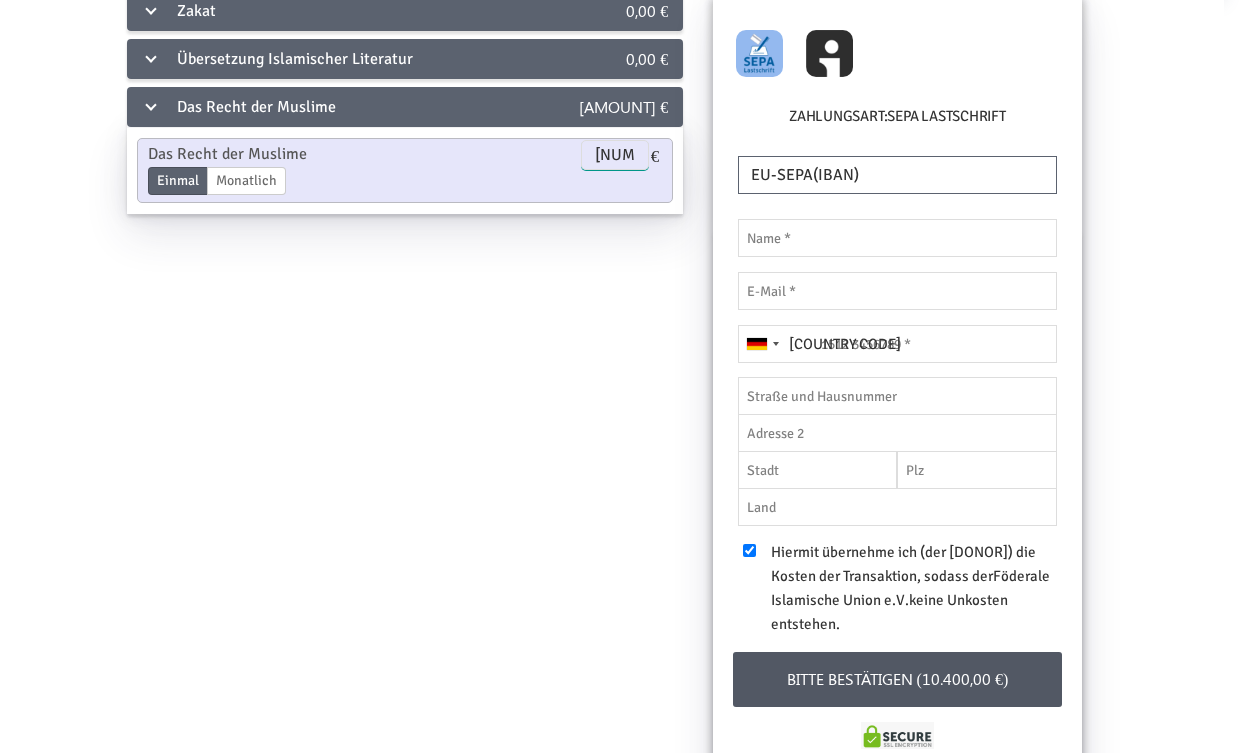 scroll, scrollTop: 137, scrollLeft: 17, axis: both 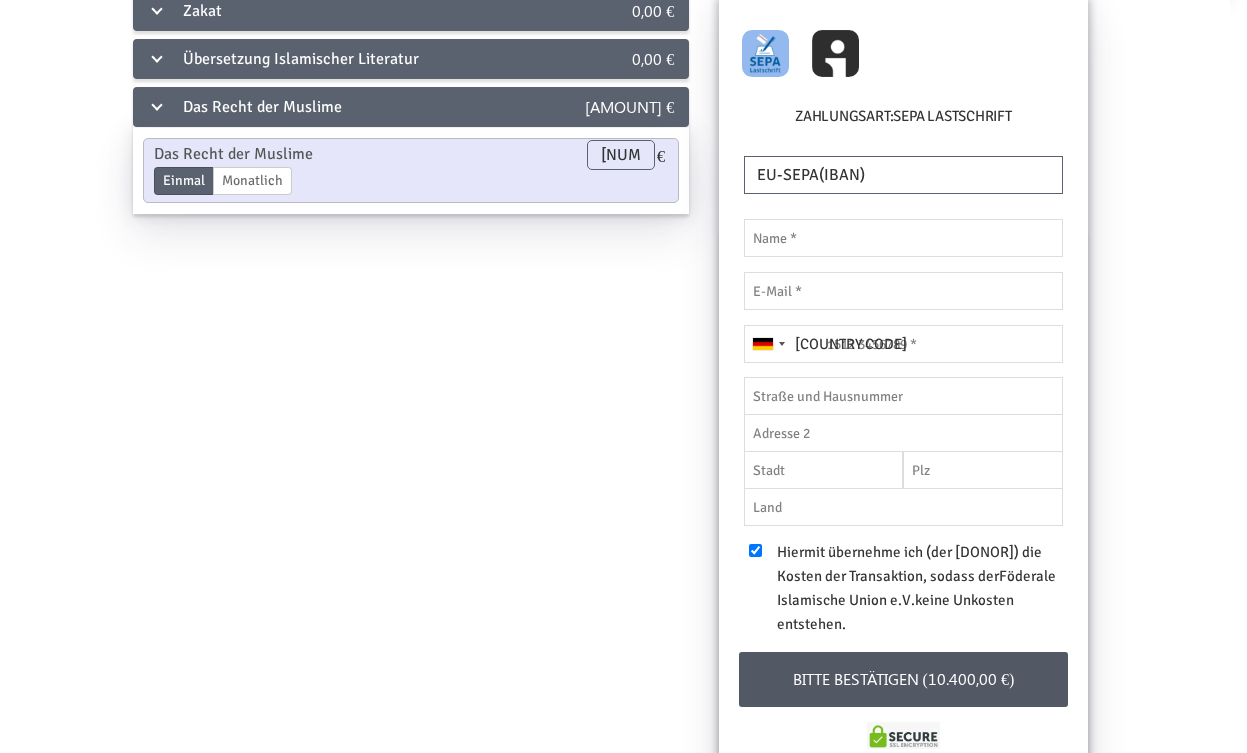 click on "Zakat [CURRENCY][AMOUNT] Zakat Enddatum [DATE] Bitte gib ein korrektes Datum an [CURRENCY][AMOUNT] Übersetzung Islamischer Literatur [CURRENCY][AMOUNT] Übersetzung von Sahih Al-Bukhary Einmal Monatlich Enddatum [DATE] Bitte gib ein korrektes Datum an [CURRENCY][AMOUNT] Übersetzung Islamischer Basisliteratur Einmal Monatlich Enddatum [DATE] Bitte gib ein korrektes Datum an [CURRENCY][AMOUNT] Das Recht der Muslime [CURRENCY][AMOUNT] Das Recht der Muslime Einmal Monatlich Enddatum [DATE] Bitte gib ein korrektes Datum an [NUMBER] [CURRENCY]
Einzelheiten
Ja,ich möchte ein Video erhalten" at bounding box center [606, 419] 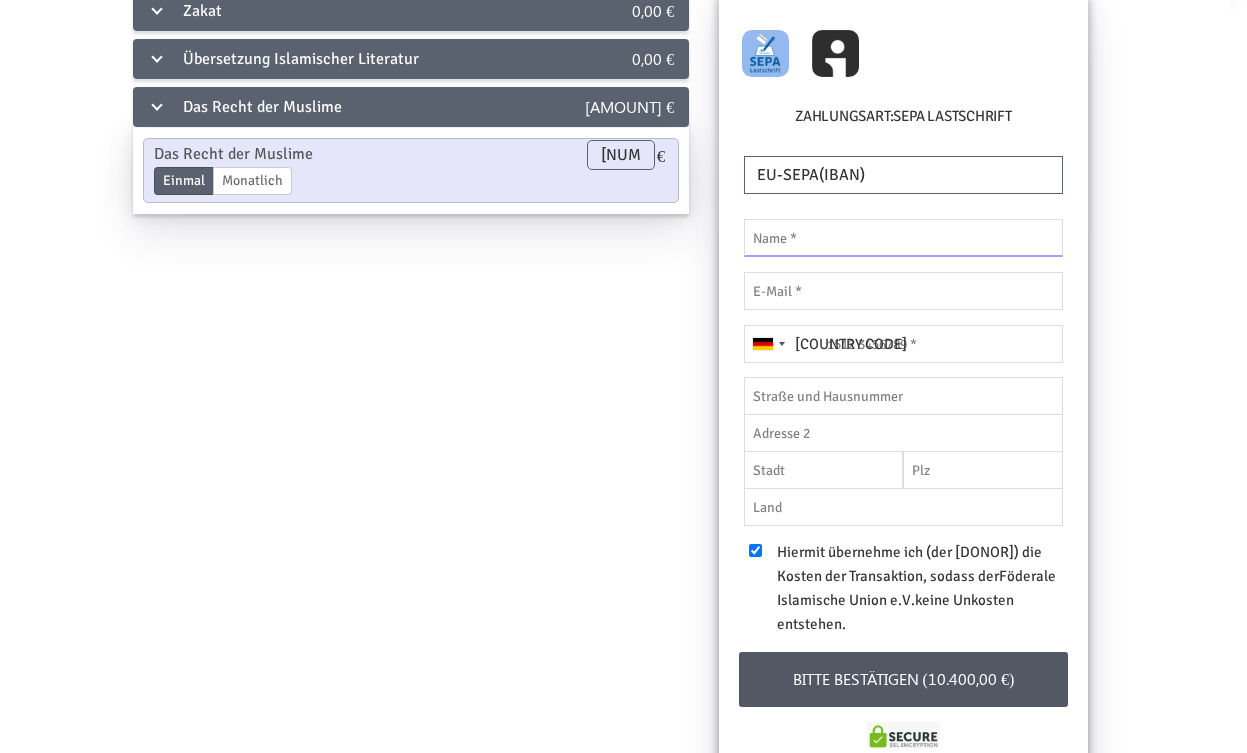 click at bounding box center [903, 238] 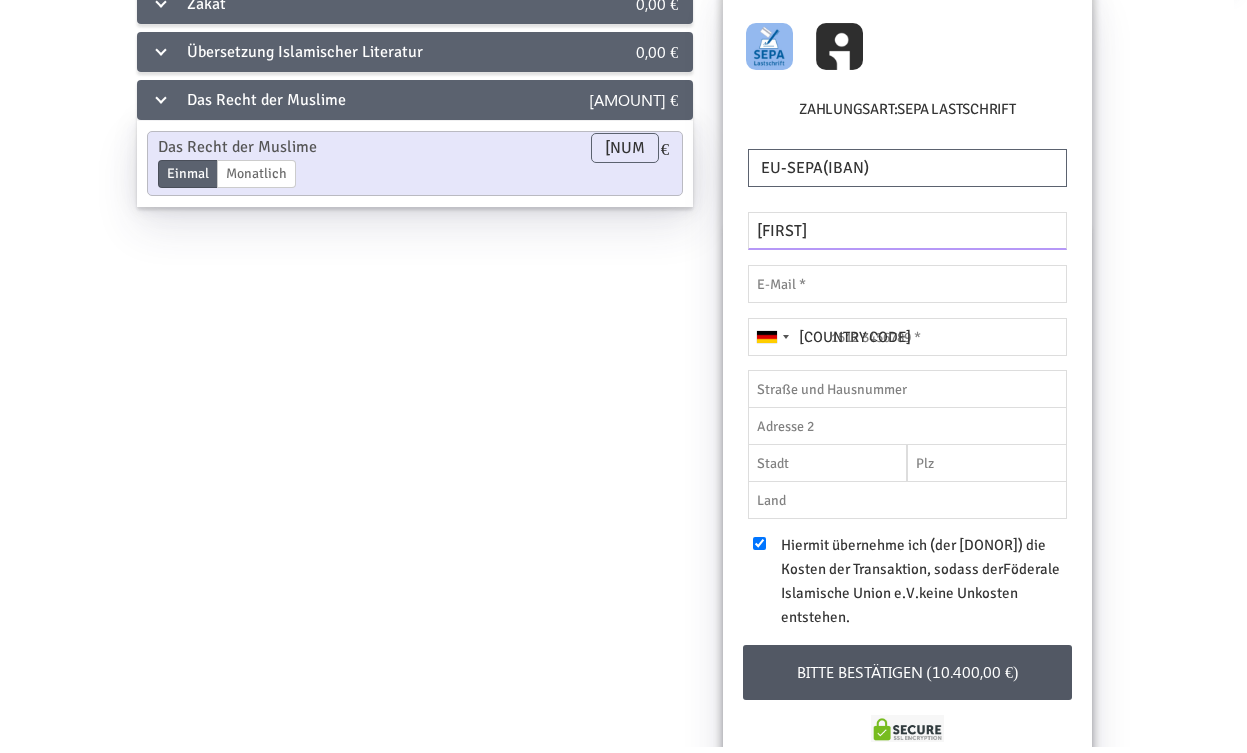 scroll, scrollTop: 137, scrollLeft: 0, axis: vertical 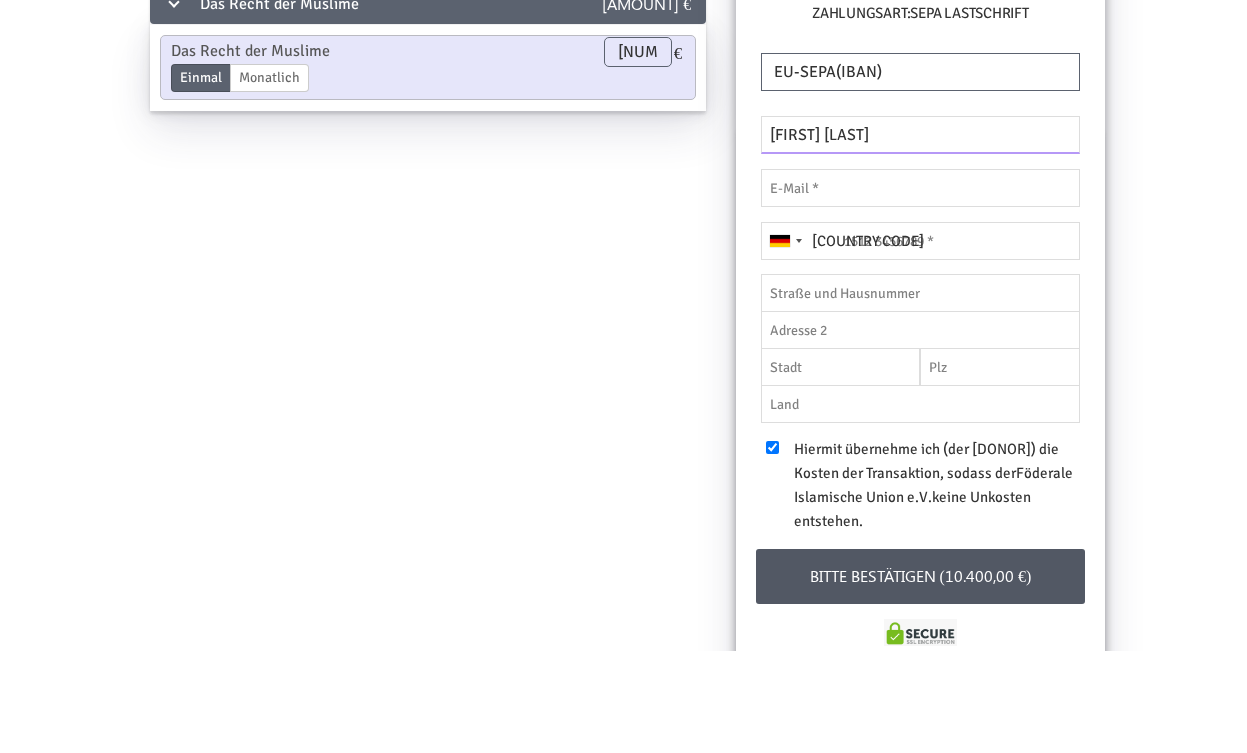 type on "[FIRST] [LAST]" 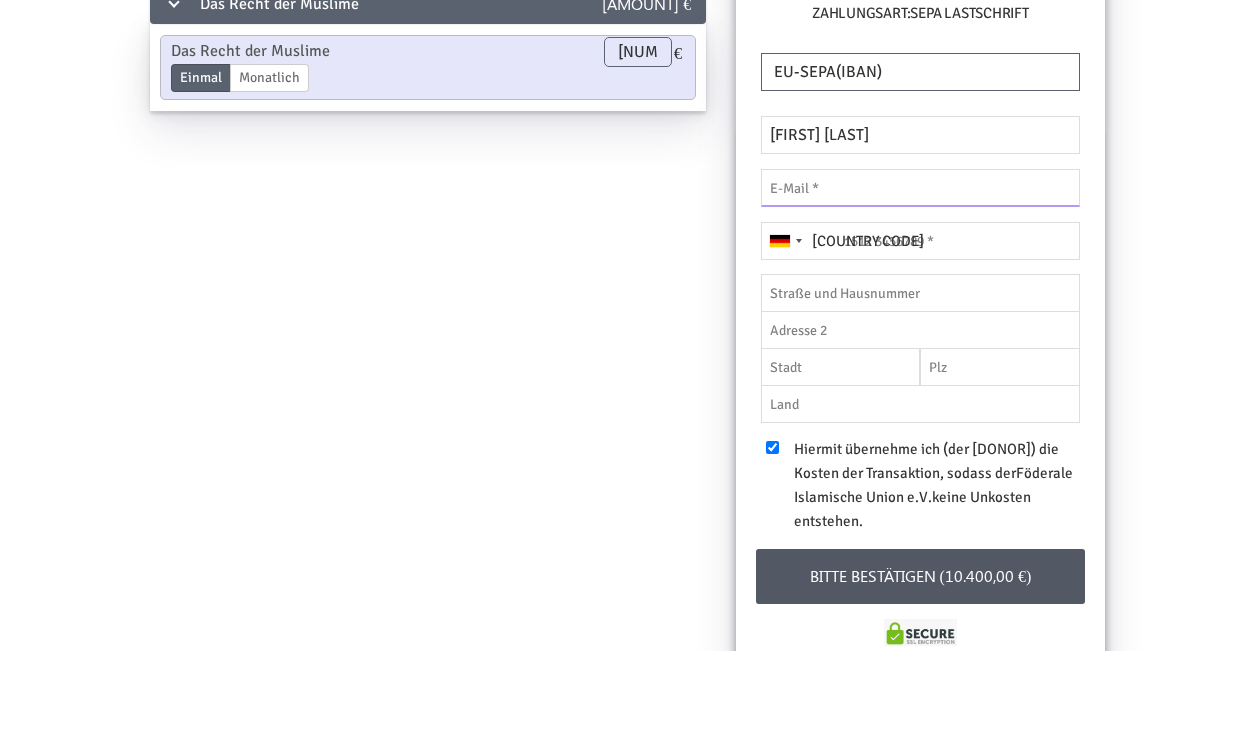click at bounding box center [920, 291] 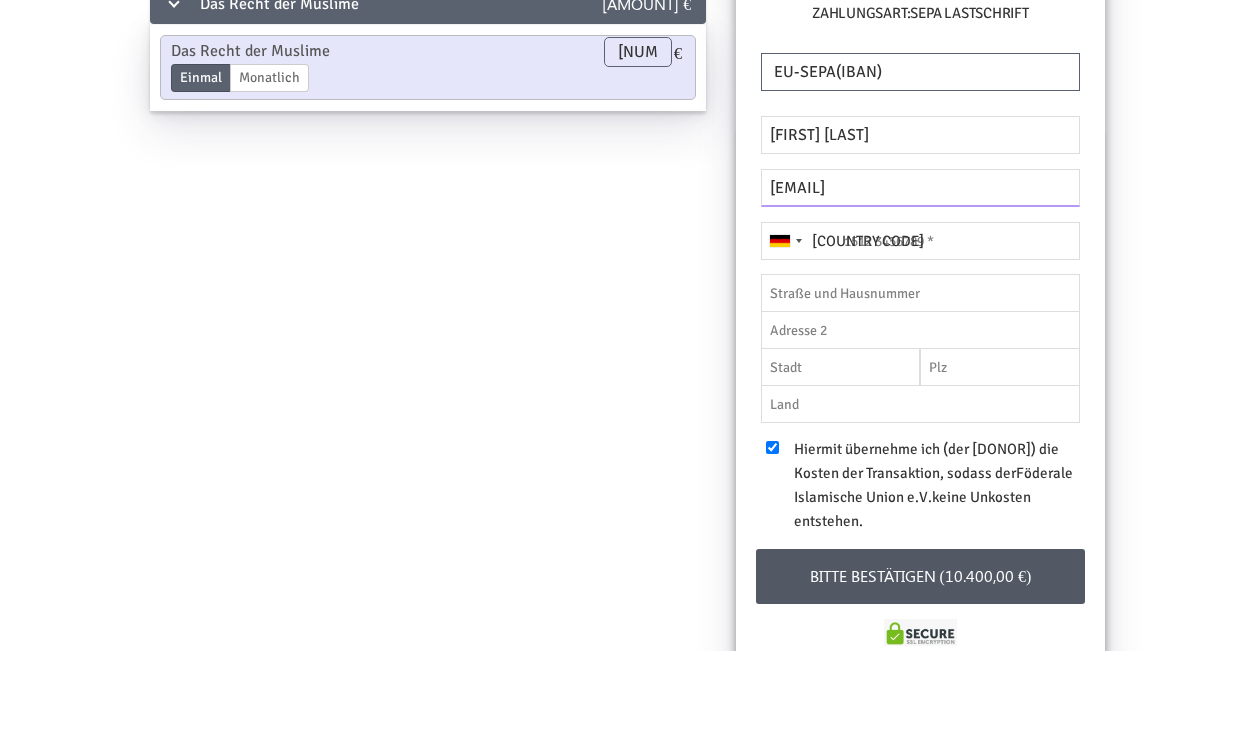 type on "[EMAIL]" 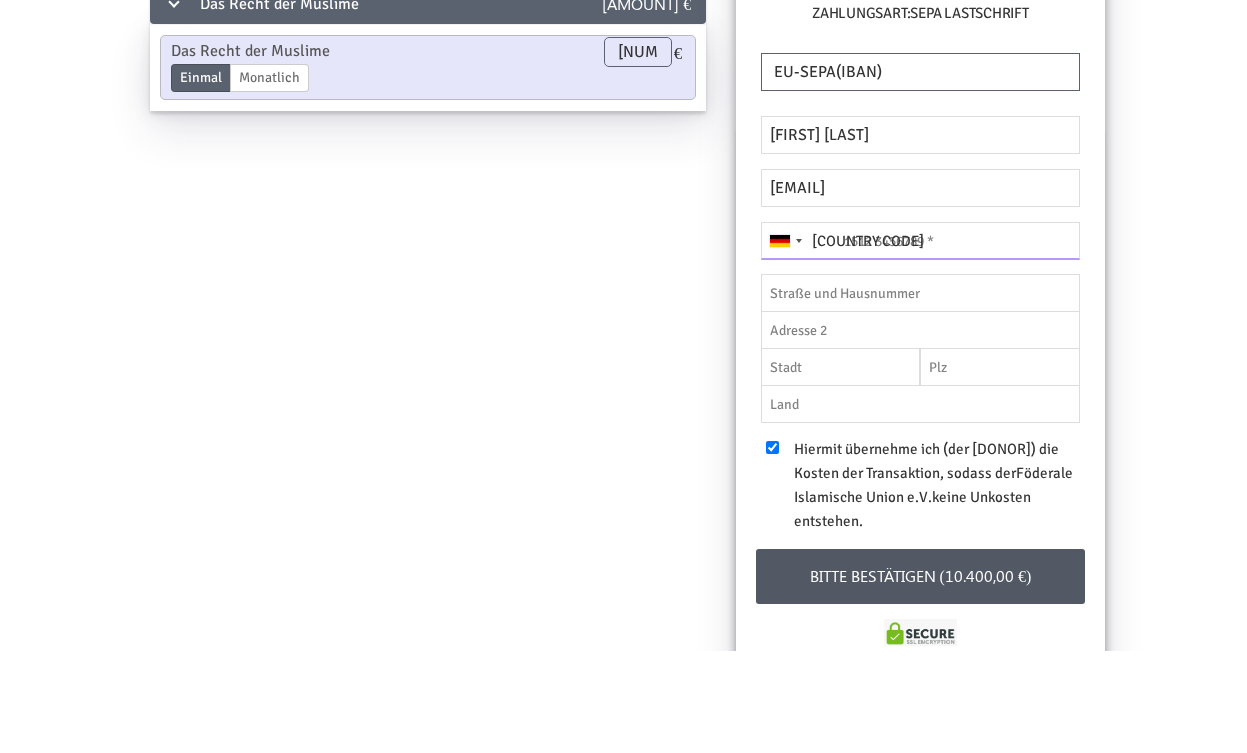 click on "[NAME] nicht gefunden
Patenschaft nicht gefunden
Partner nicht gefunden !!!!
Bitte füllen Sie dieses Feld aus
Bitte geben Sie eine E-mail-Adresse ein
Geben Sie den gültigen Zahlungsstatus ein
Zeigen
Einträge
Keine übereinstimmenden Aufzeichnungen gefunden
(Gefiltert von
Einträge insgesamt)
Keine Datensätze verfügbar" at bounding box center [623, 381] 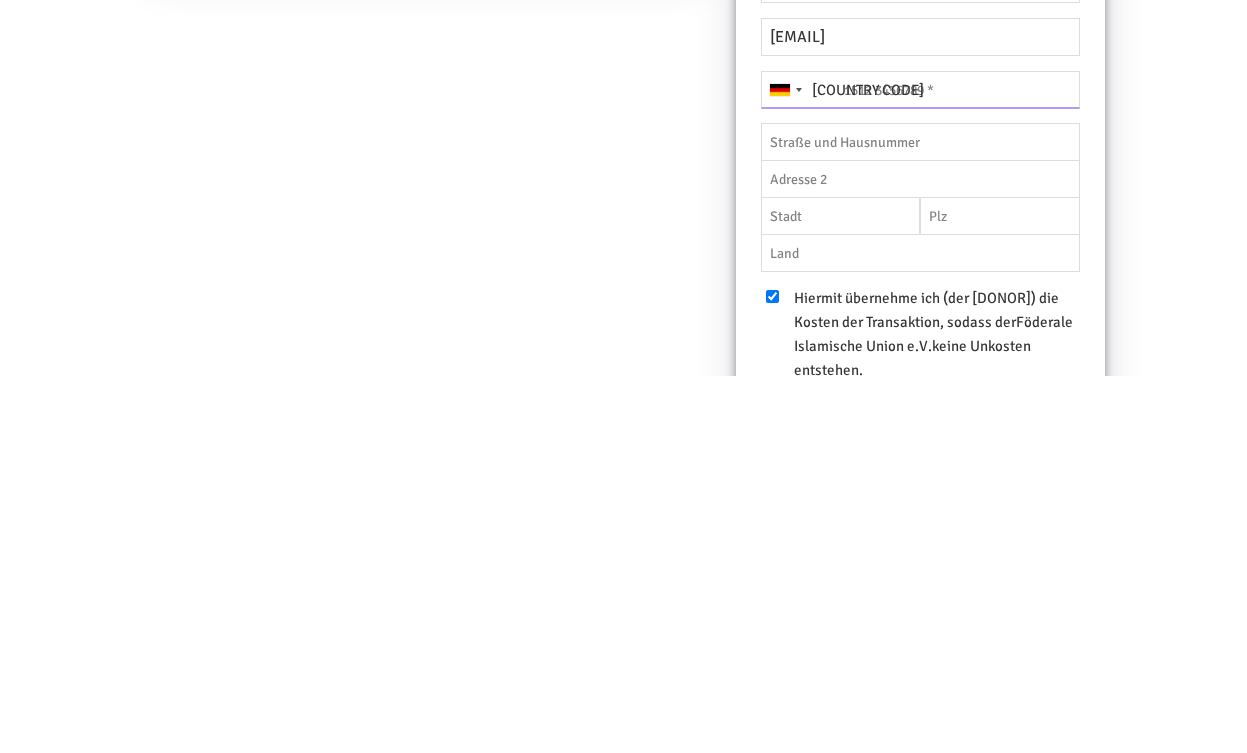 scroll, scrollTop: 39, scrollLeft: 0, axis: vertical 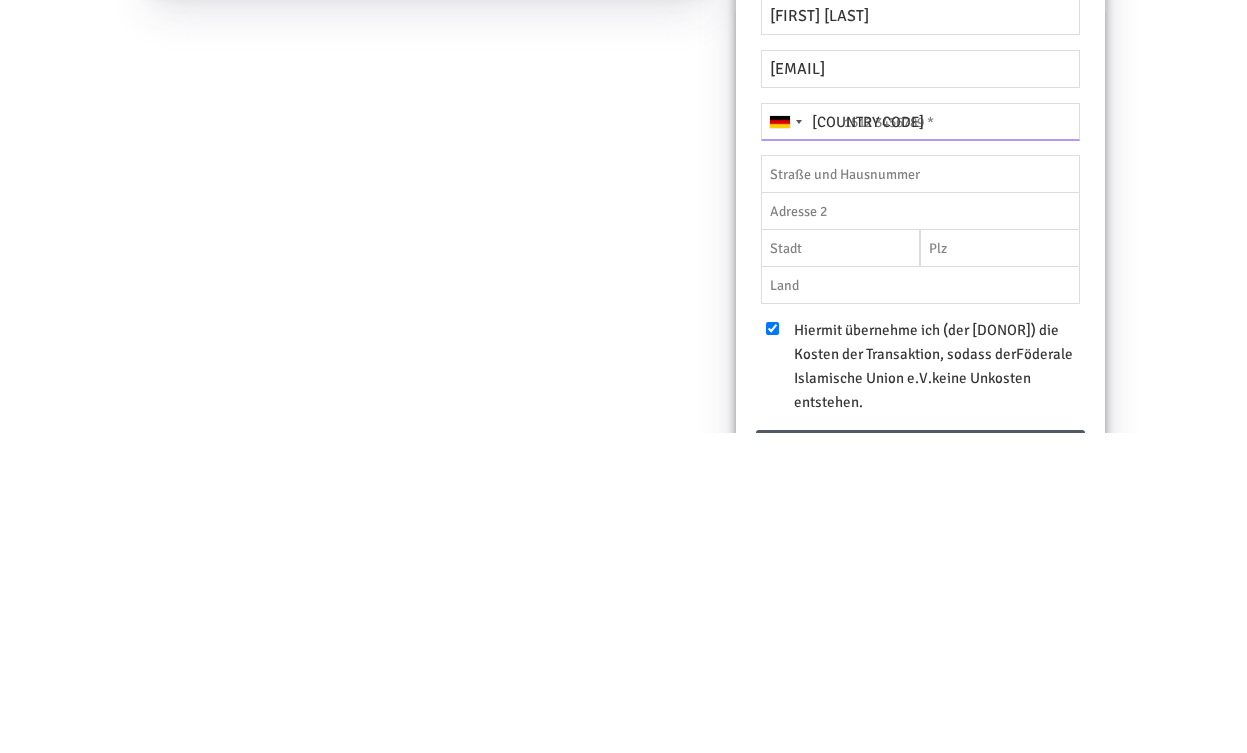 click at bounding box center [920, 442] 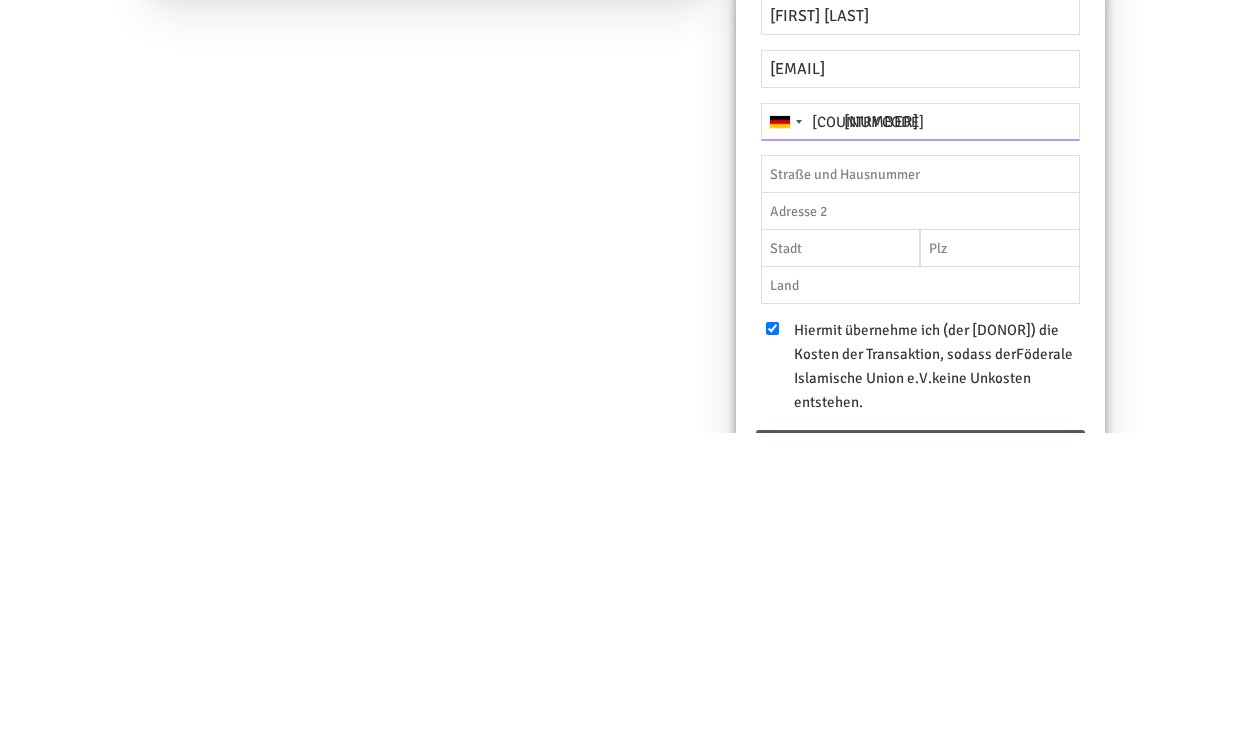 type on "[NUMBER]" 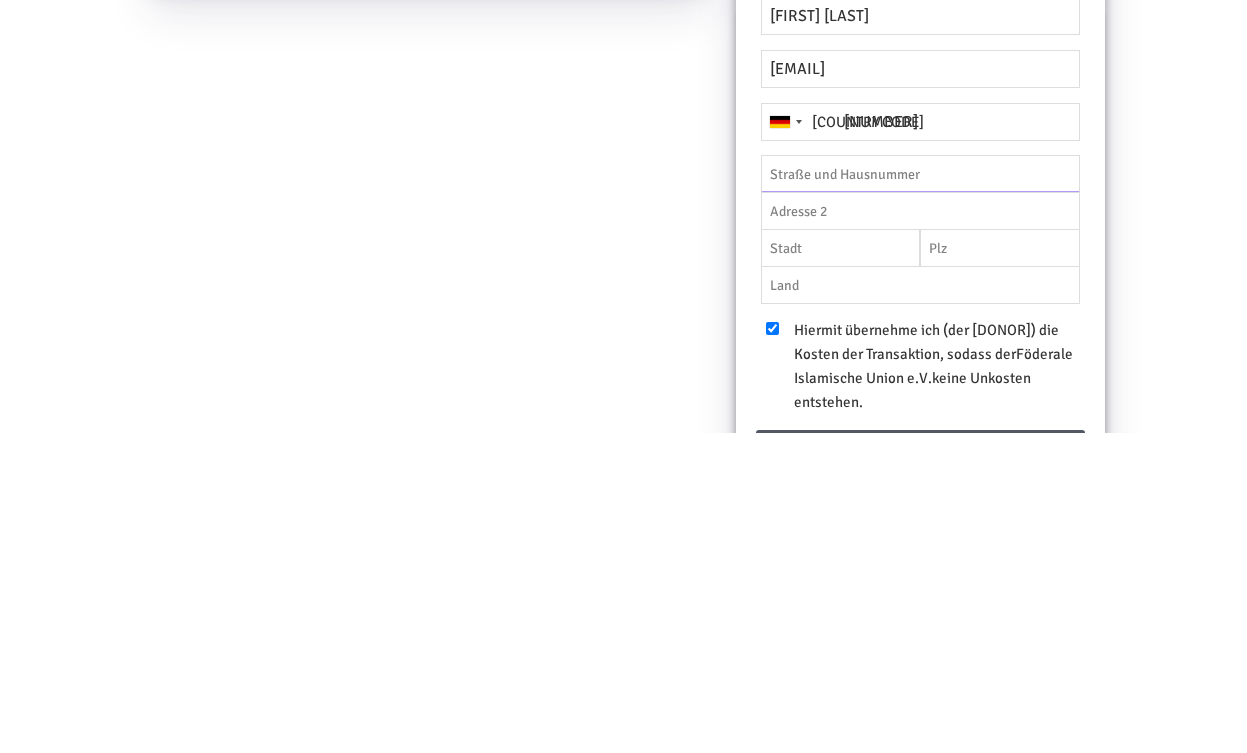 click at bounding box center [920, 494] 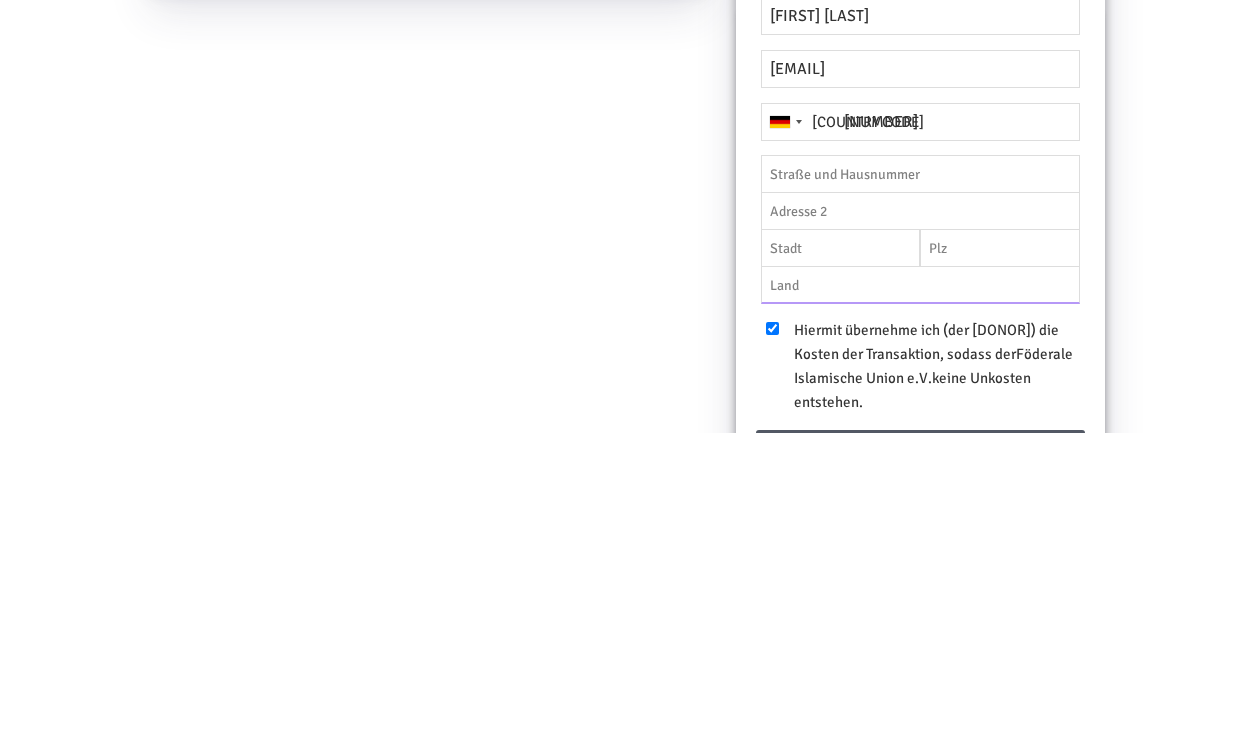 click on "Zakat [CURRENCY][AMOUNT] Zakat Enddatum [DATE] Bitte gib ein korrektes Datum an [CURRENCY][AMOUNT] Übersetzung Islamischer Literatur [CURRENCY][AMOUNT] Übersetzung von Sahih Al-Bukhary Einmal Monatlich Enddatum [DATE] Bitte gib ein korrektes Datum an [CURRENCY][AMOUNT] Übersetzung Islamischer Basisliteratur Einmal Monatlich Enddatum [DATE] Bitte gib ein korrektes Datum an [CURRENCY][AMOUNT] Das Recht der Muslime [CURRENCY][AMOUNT] Das Recht der Muslime Einmal Monatlich Enddatum [DATE] Bitte gib ein korrektes Datum an [NUMBER] [CURRENCY]
Einzelheiten
Ja,ich möchte ein Video erhalten" at bounding box center [623, 517] 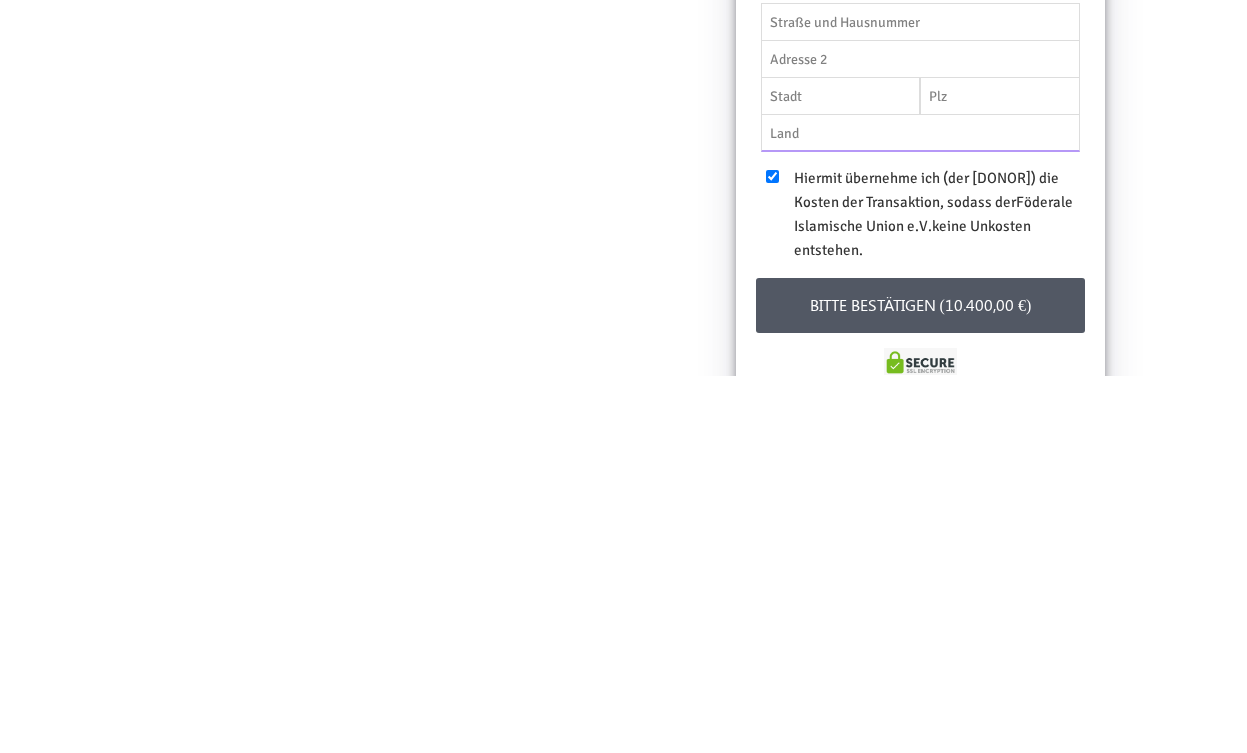 scroll, scrollTop: 134, scrollLeft: 0, axis: vertical 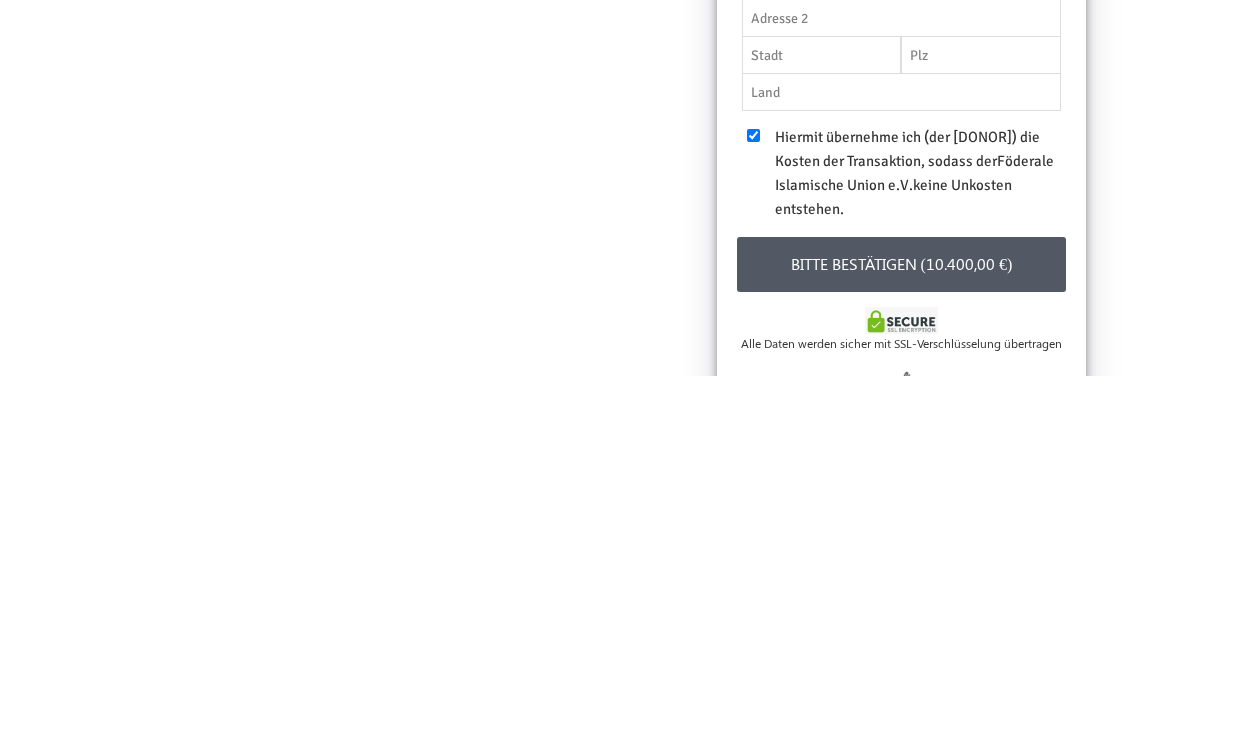 click on "Zakat [CURRENCY][AMOUNT] Zakat Enddatum [DATE] Bitte gib ein korrektes Datum an [CURRENCY][AMOUNT] Übersetzung Islamischer Literatur [CURRENCY][AMOUNT] Übersetzung von Sahih Al-Bukhary Einmal Monatlich Enddatum [DATE] Bitte gib ein korrektes Datum an [CURRENCY][AMOUNT] Übersetzung Islamischer Basisliteratur Einmal Monatlich Enddatum [DATE] Bitte gib ein korrektes Datum an [CURRENCY][AMOUNT] Das Recht der Muslime [CURRENCY][AMOUNT] Das Recht der Muslime Einmal Monatlich Enddatum [DATE] Bitte gib ein korrektes Datum an [NUMBER] [CURRENCY]
Einzelheiten
Ja,ich möchte ein Video erhalten" at bounding box center [604, 382] 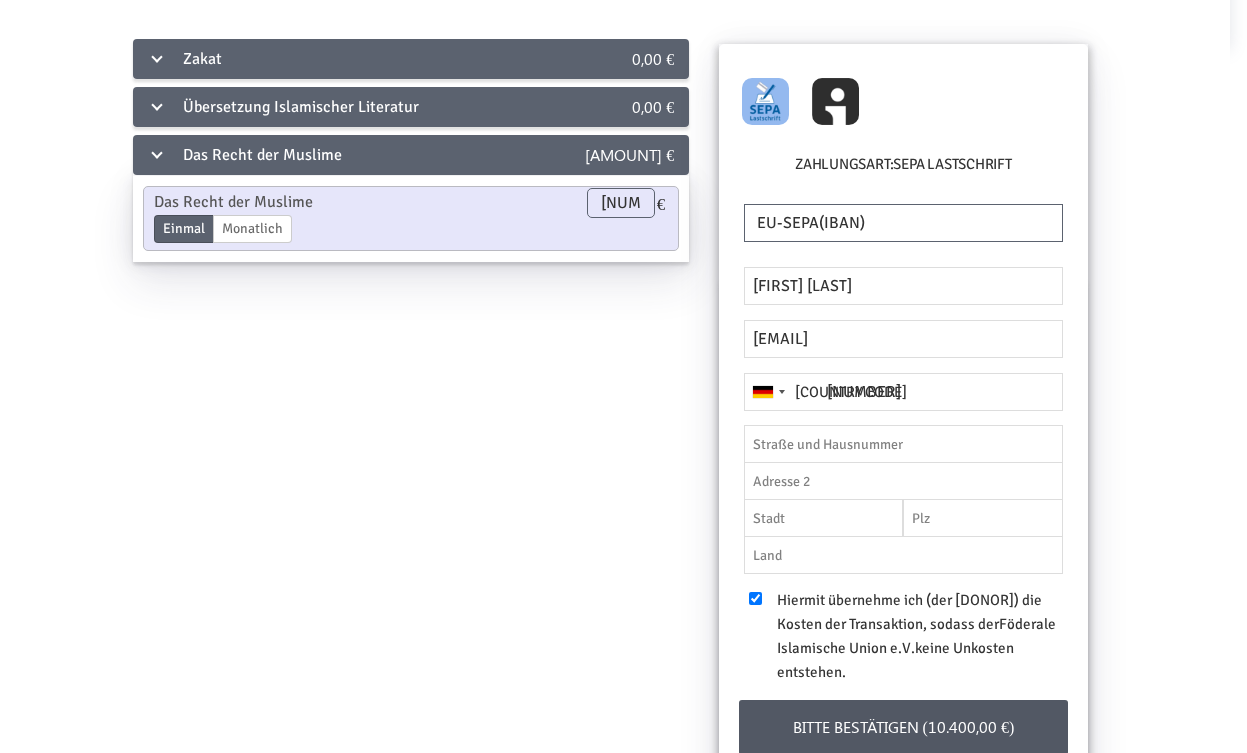 scroll, scrollTop: 94, scrollLeft: 17, axis: both 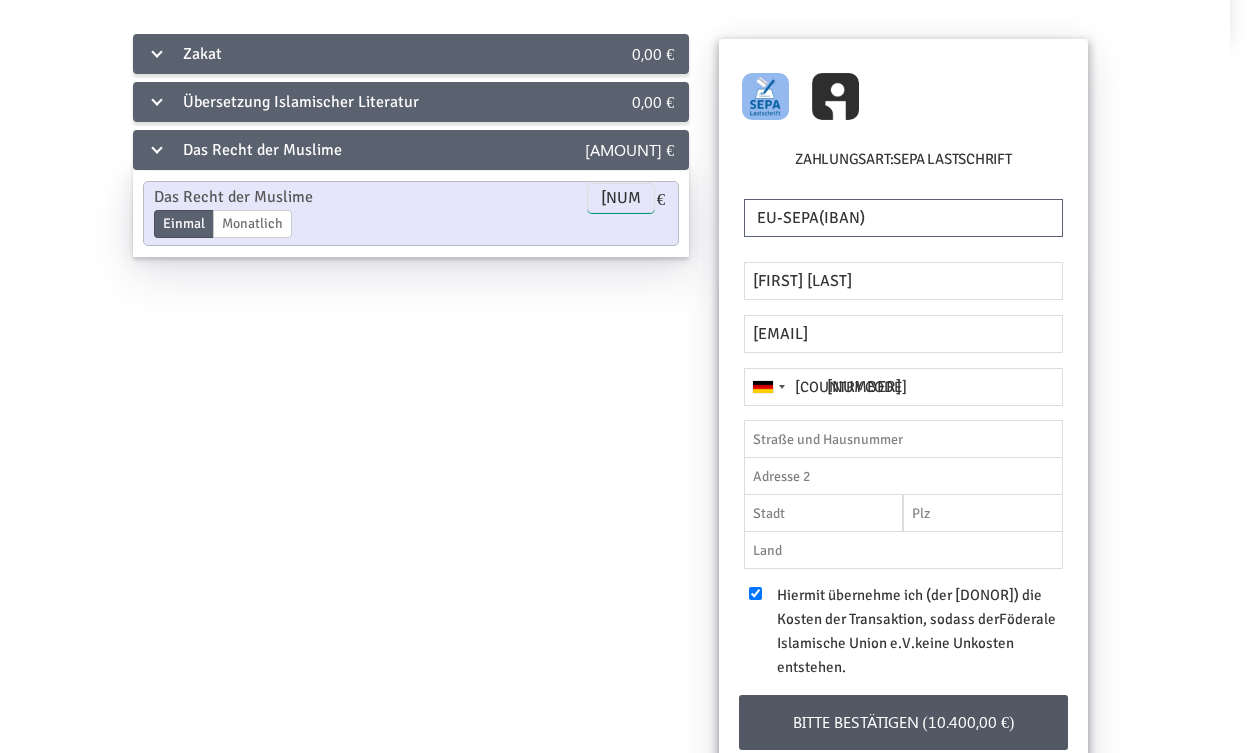 click on "[NUMBER]" at bounding box center (621, 198) 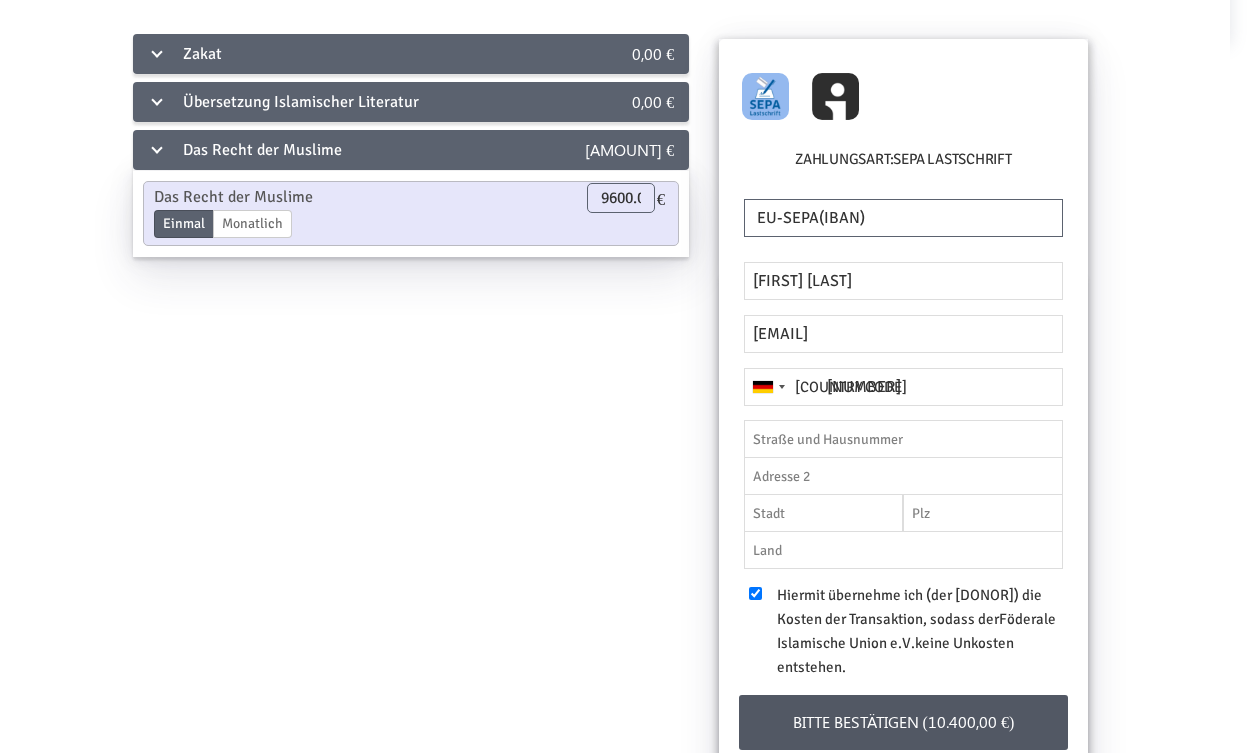 click on "Zakat [AMOUNT] € Zakat Enddatum 01.07.2025 Bitte gib ein korrektes Datum an [AMOUNT] € Übersetzung Islamischer Literatur [AMOUNT] € Übersetzung von Sahih Al-Bukhary Einmal Monatlich Enddatum 01.07.2025 Bitte gib ein korrektes Datum an [AMOUNT] € Übersetzung Islamischer Basisliteratur Einmal Monatlich Enddatum 01.07.2025 Bitte gib ein korrektes Datum an [AMOUNT] € Das Recht der Muslime [AMOUNT] € Das Recht der Muslime Einmal Monatlich Enddatum 01.07.2025 Bitte gib ein korrektes Datum an [AMOUNT] €
Einzelheiten
Ja,ich möchte ein Video erhalten" at bounding box center (606, 462) 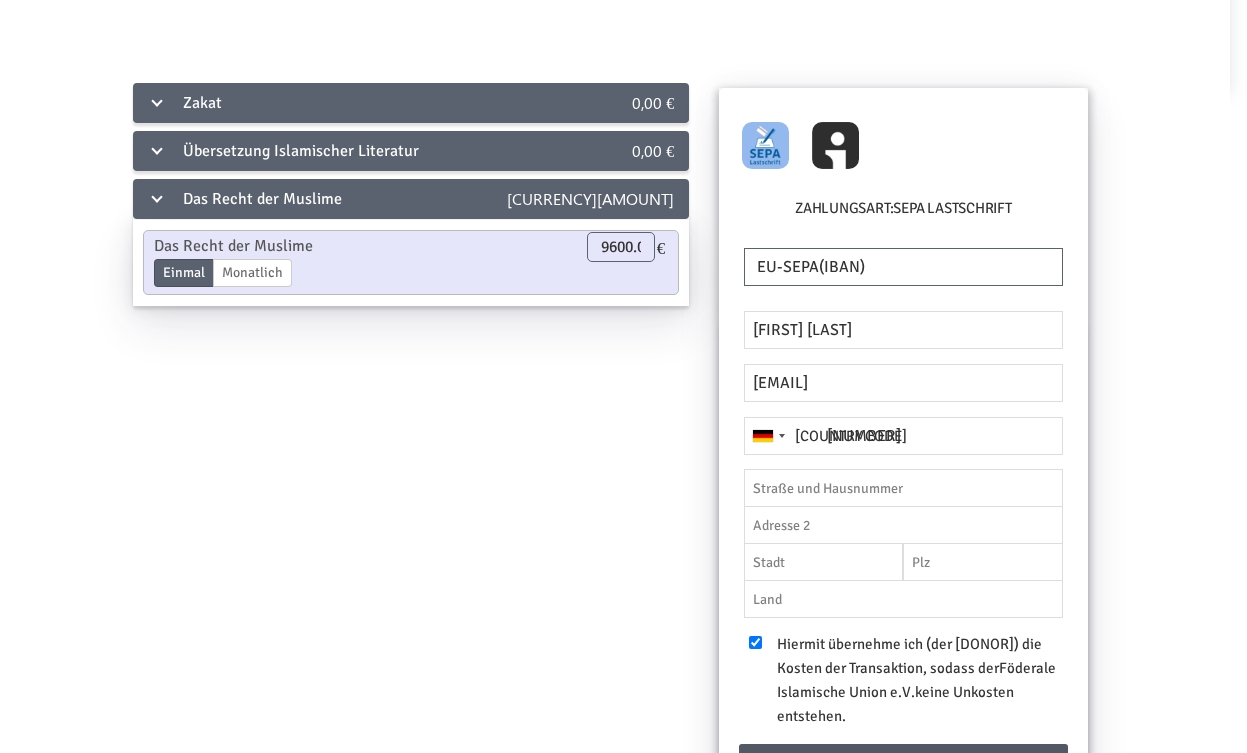scroll, scrollTop: 46, scrollLeft: 17, axis: both 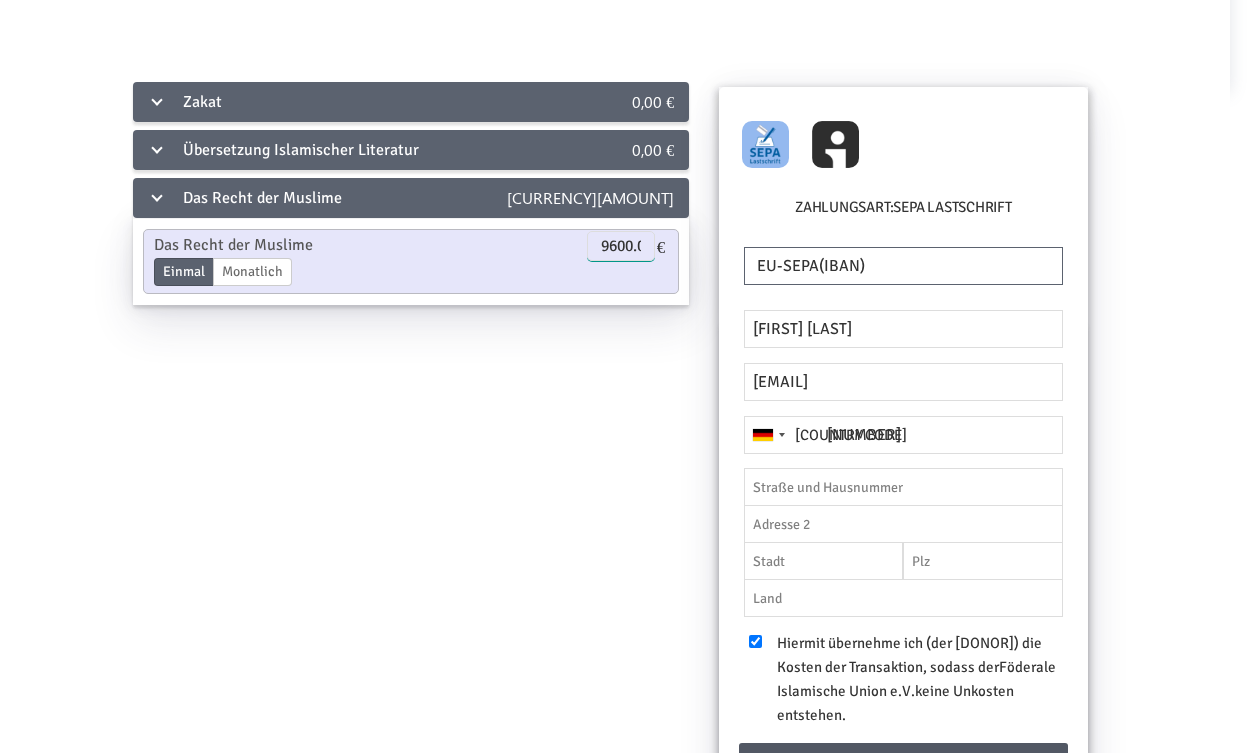click on "9600.00" at bounding box center (621, 246) 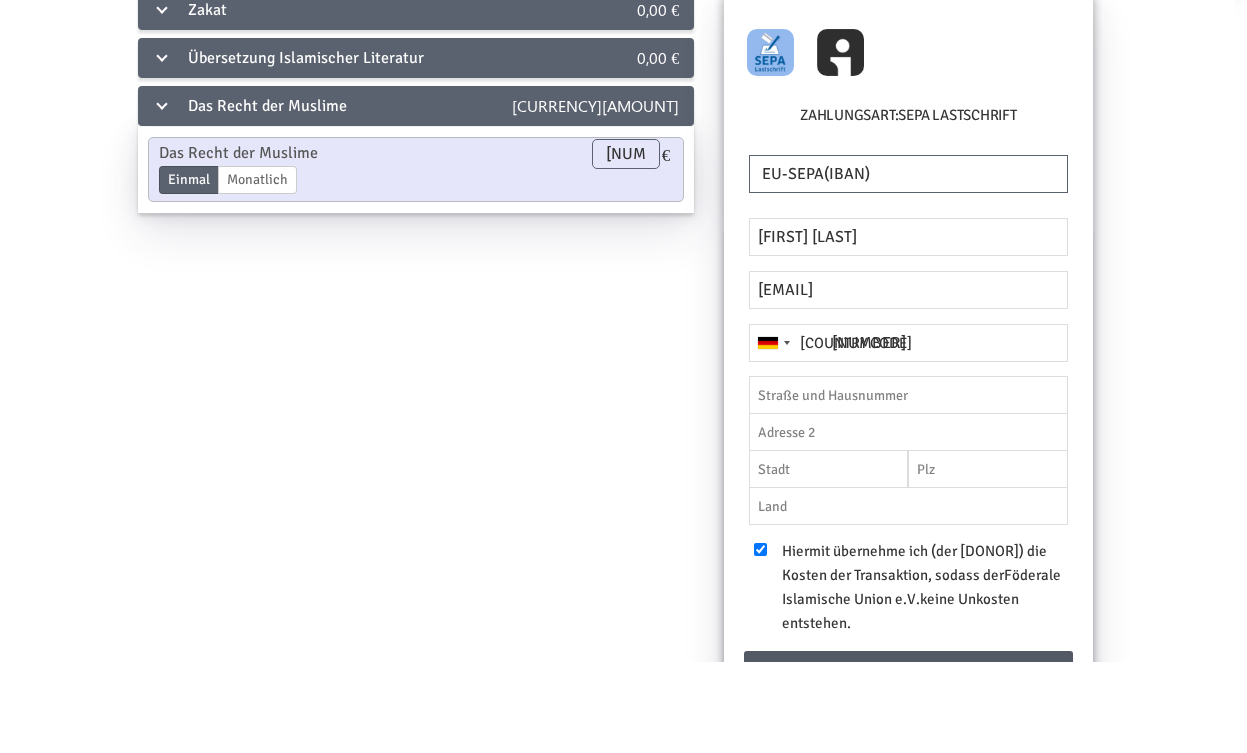 click on "Zakat [AMOUNT] € Zakat Enddatum 01.07.2025 Bitte gib ein korrektes Datum an [AMOUNT] € Übersetzung Islamischer Literatur [AMOUNT] € Übersetzung von Sahih Al-Bukhary Einmal Monatlich Enddatum 01.07.2025 Bitte gib ein korrektes Datum an [AMOUNT] € Übersetzung Islamischer Basisliteratur Einmal Monatlich Enddatum 01.07.2025 Bitte gib ein korrektes Datum an [AMOUNT] € Das Recht der Muslime [AMOUNT] € Das Recht der Muslime Einmal Monatlich Enddatum 01.07.2025 Bitte gib ein korrektes Datum an [AMOUNT] €
Einzelheiten
Ja,ich möchte ein Video erhalten" at bounding box center (611, 510) 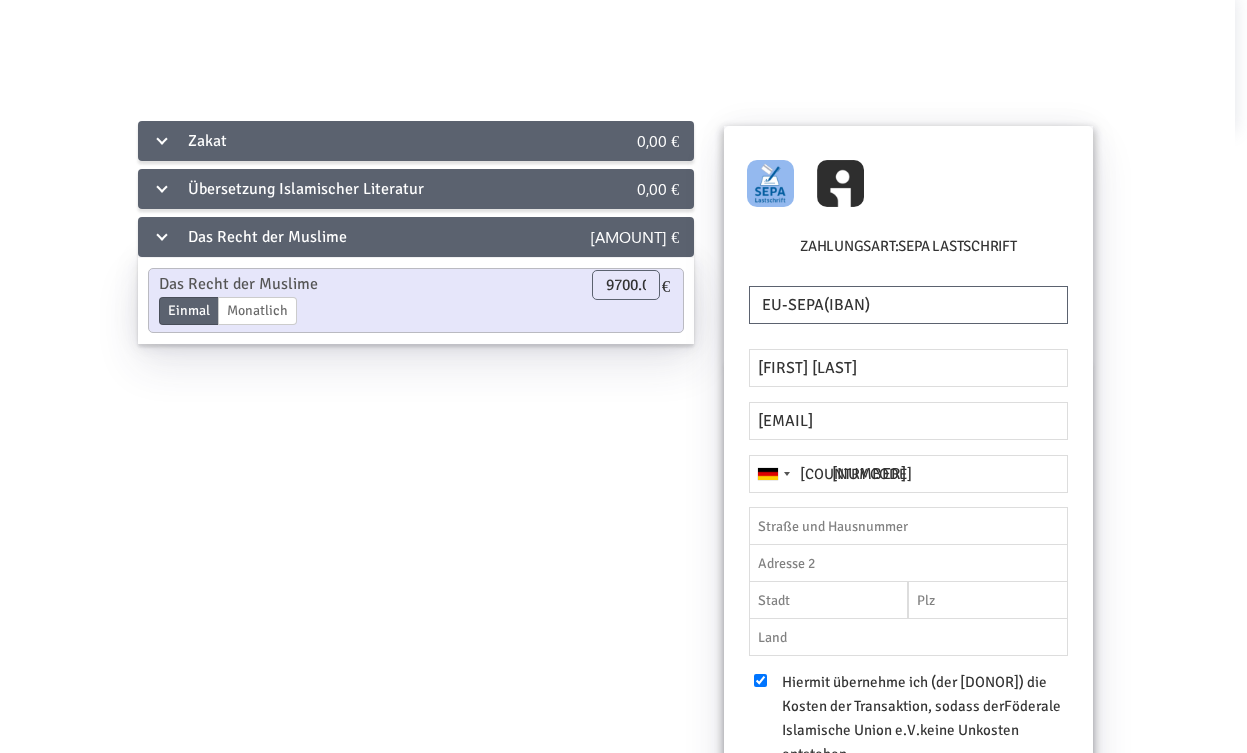 scroll, scrollTop: 0, scrollLeft: 13, axis: horizontal 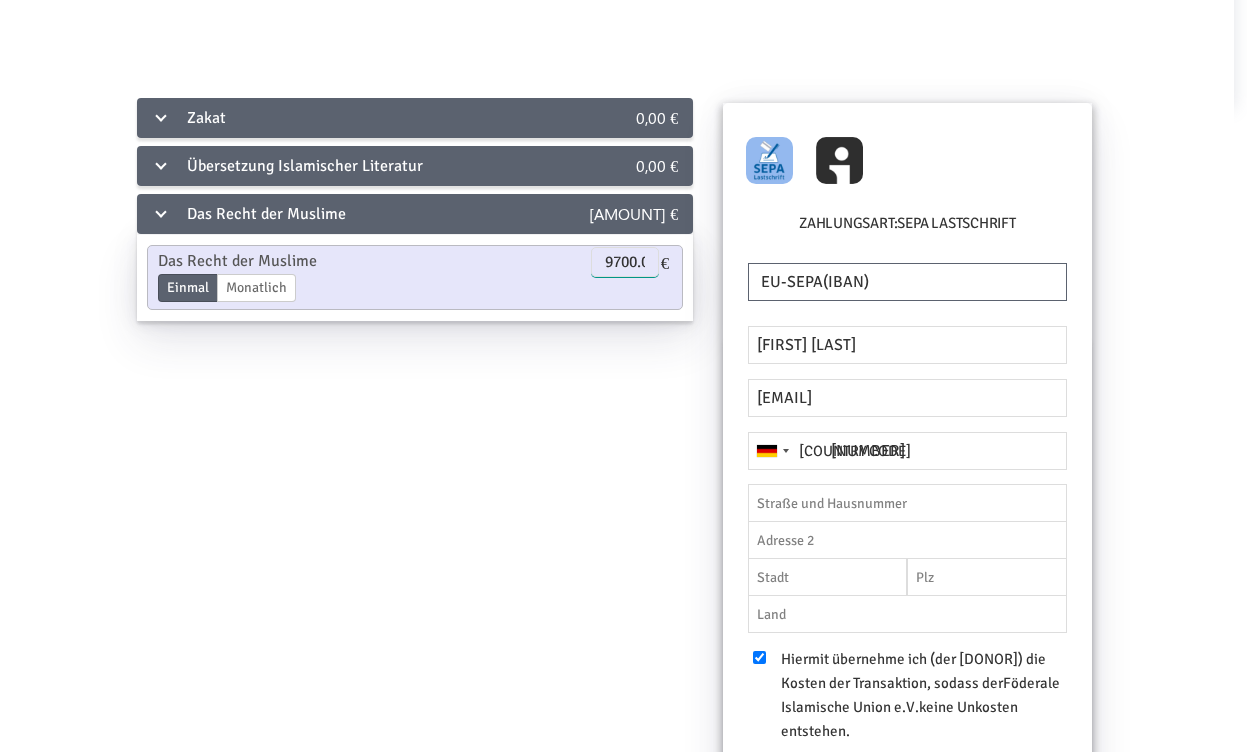 click on "9700.00" at bounding box center (625, 263) 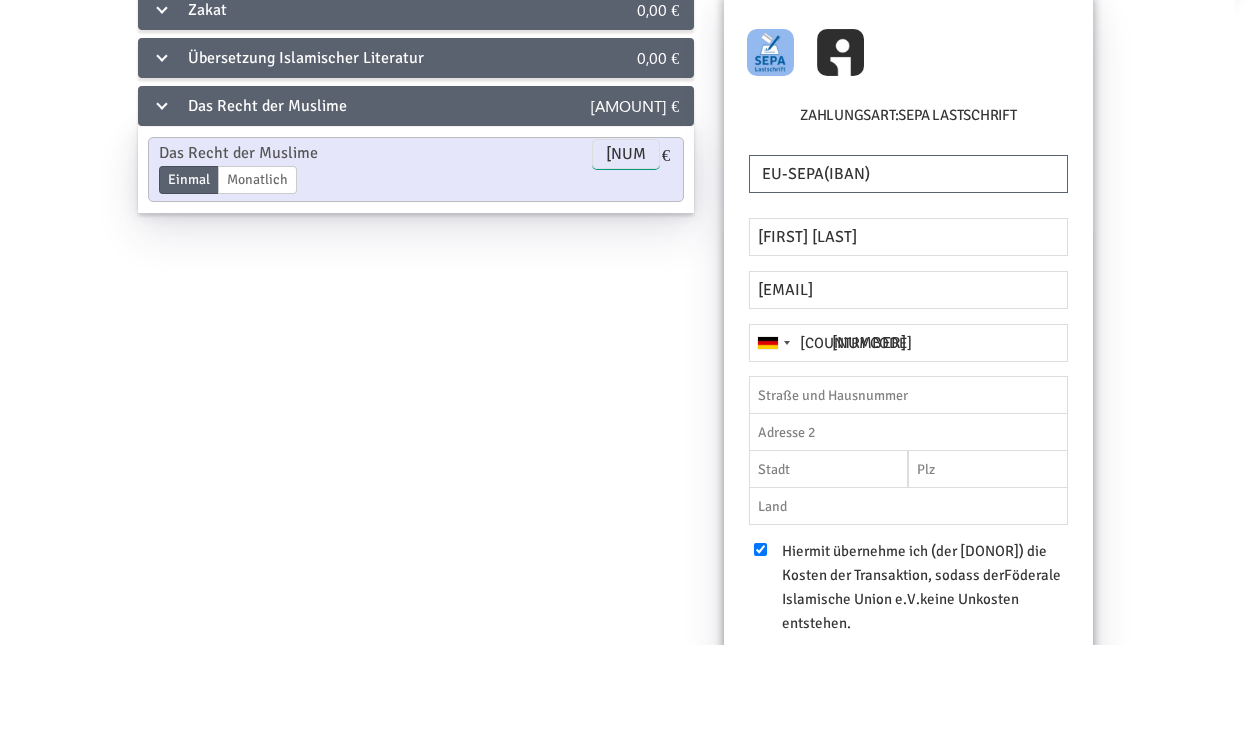 type on "[NUMBER]" 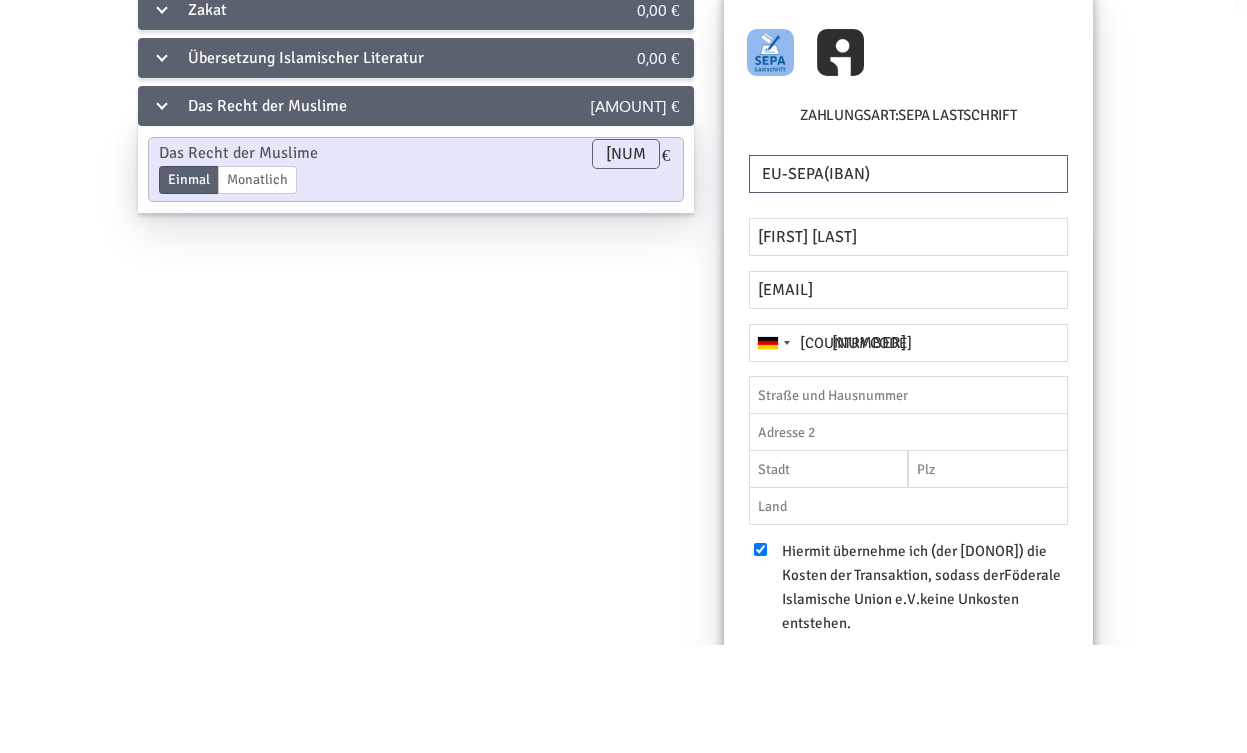 click on "Zakat [CURRENCY][AMOUNT] Zakat Enddatum [DATE] Bitte gib ein korrektes Datum an [CURRENCY][AMOUNT] Übersetzung Islamischer Literatur [CURRENCY][AMOUNT] Übersetzung von Sahih Al-Bukhary Einmal Monatlich Enddatum [DATE] Bitte gib ein korrektes Datum an [CURRENCY][AMOUNT] Übersetzung Islamischer Basisliteratur Einmal Monatlich Enddatum [DATE] Bitte gib ein korrektes Datum an [CURRENCY][AMOUNT] Das Recht der Muslime [CURRENCY][AMOUNT] Das Recht der Muslime Einmal Monatlich Enddatum [DATE] Bitte gib ein korrektes Datum an [NUMBER] [CURRENCY]
Einzelheiten
Ja,ich möchte ein Video erhalten" at bounding box center (611, 527) 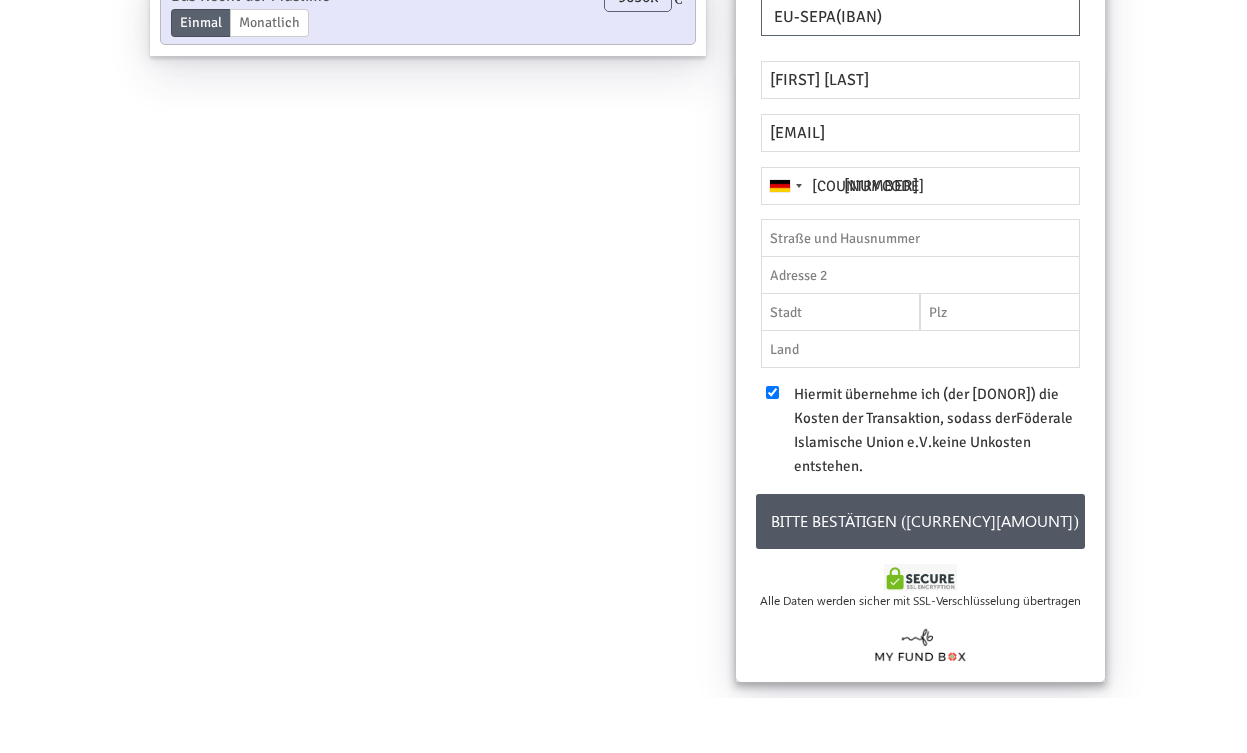 scroll, scrollTop: 238, scrollLeft: 0, axis: vertical 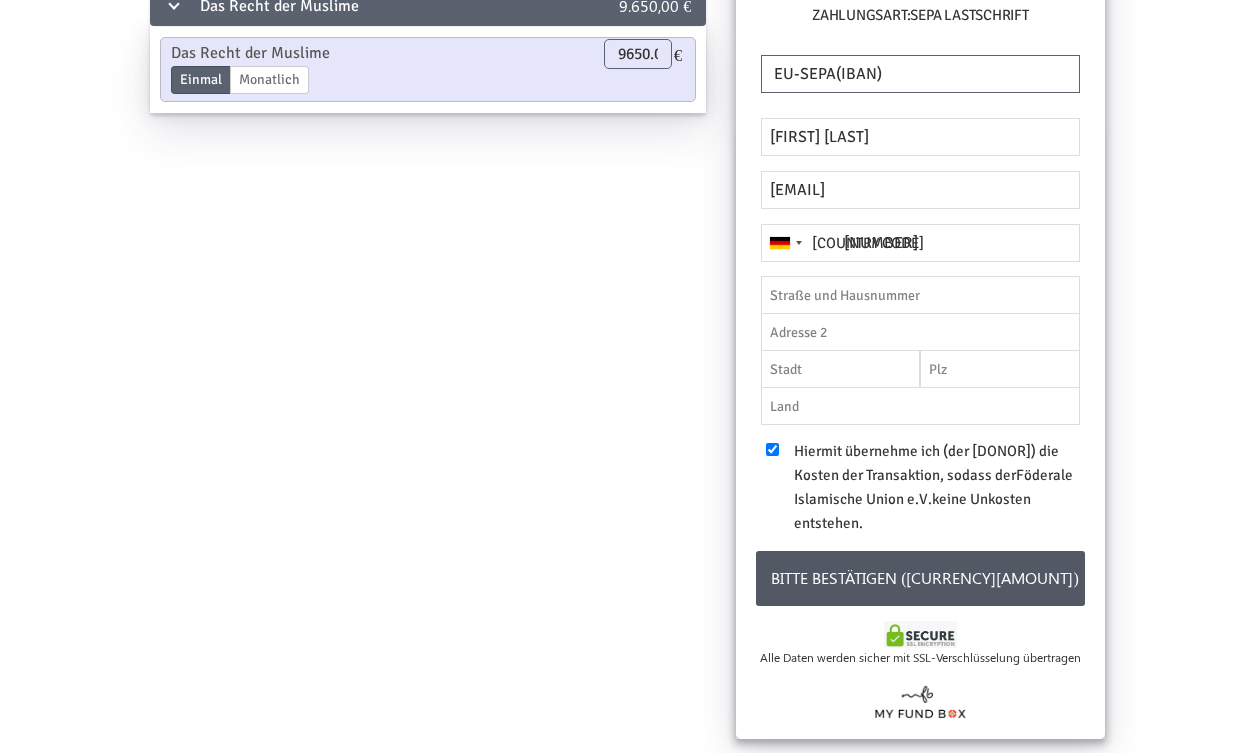 click on "Bitte bestätigen ([CURRENCY][AMOUNT])" at bounding box center [920, 578] 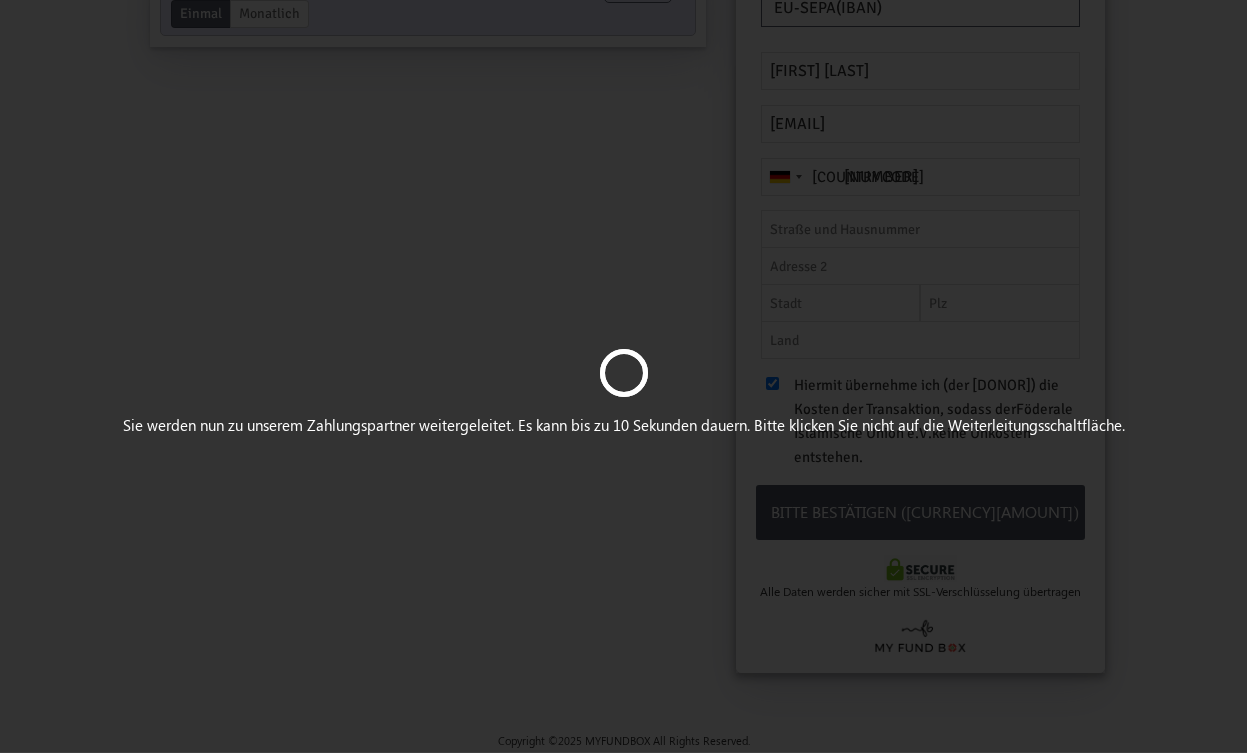 scroll, scrollTop: 306, scrollLeft: 0, axis: vertical 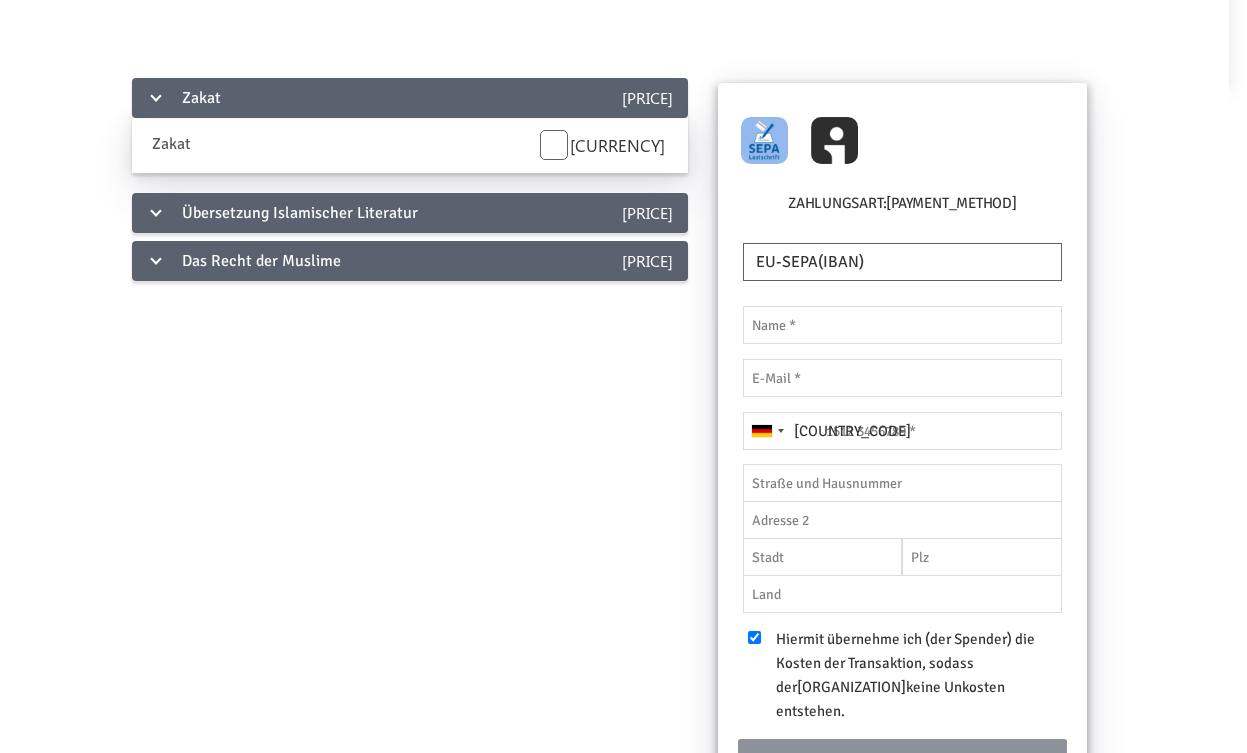 click on "Das Recht der Muslime" at bounding box center [346, 98] 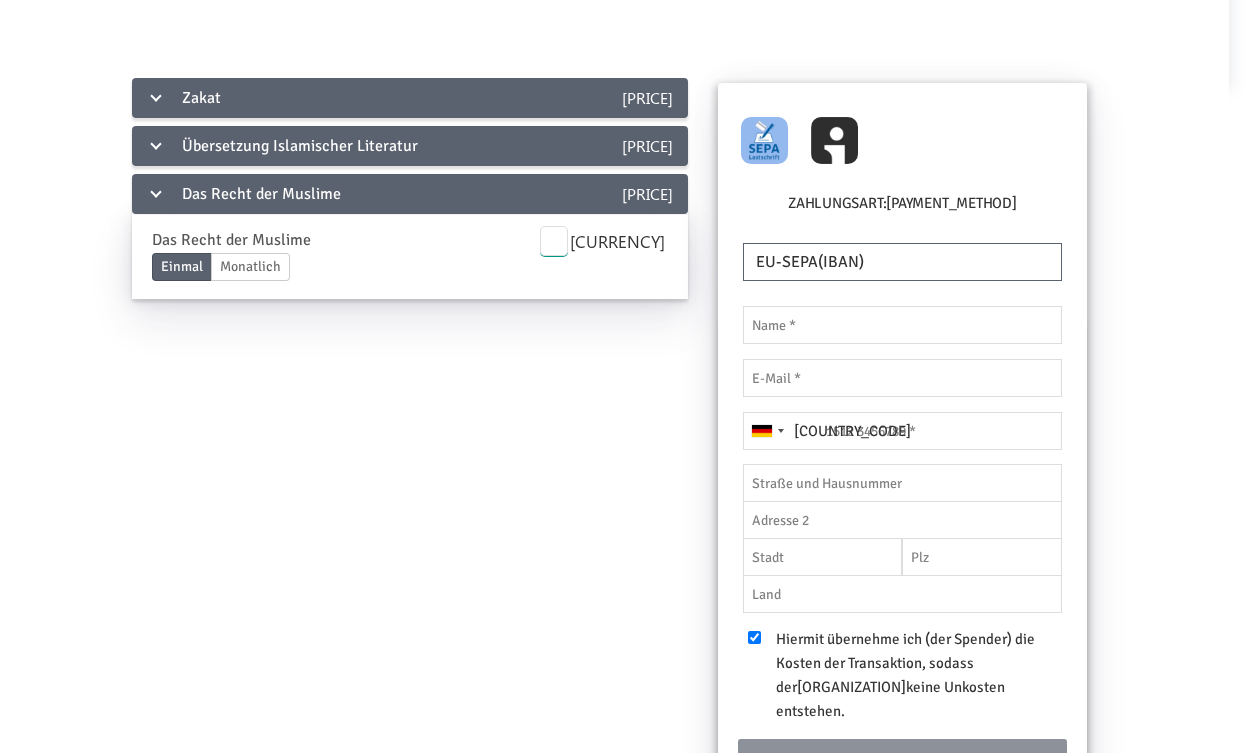 click on "0" at bounding box center (554, 241) 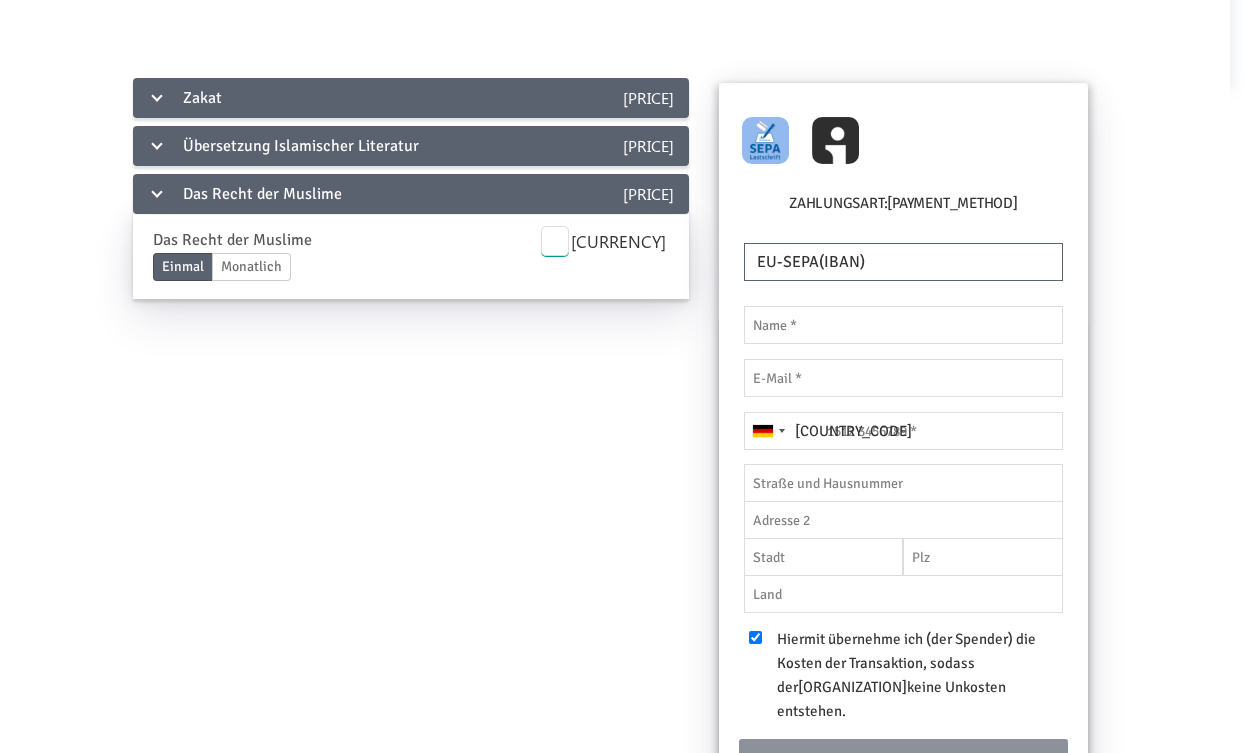 click on "0" at bounding box center (555, 241) 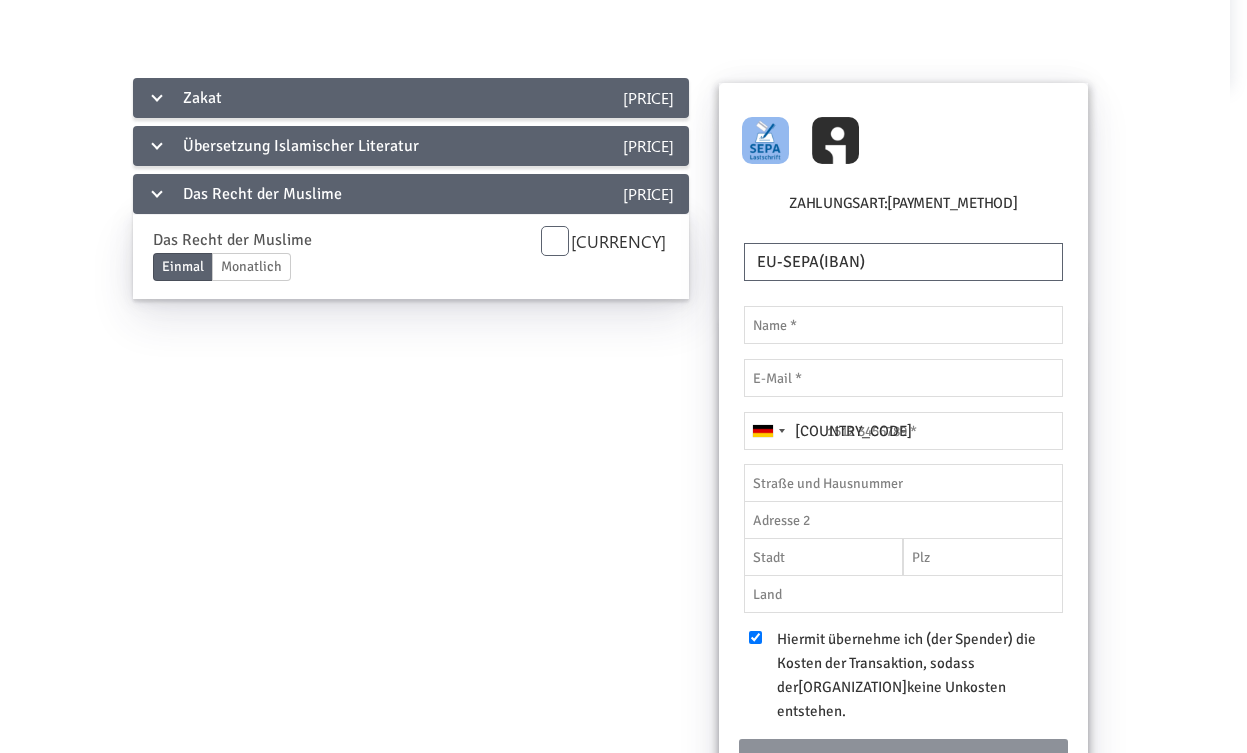 click on "Zakat 0,00 € Zakat Enddatum 01.07.2025 Bitte gib ein korrektes Datum an 0  € Übersetzung Islamischer Literatur 0,00 € Übersetzung von Sahih Al-Bukhary  Einmal  Monatlich     Enddatum 01.07.2025 Bitte gib ein korrektes Datum an 0  € Übersetzung Islamischer Basisliteratur  Einmal  Monatlich     Enddatum 01.07.2025 Bitte gib ein korrektes Datum an 0  € Das Recht der Muslime 0,00 € Das Recht der Muslime  Einmal  Monatlich     Enddatum 01.07.2025 Bitte gib ein korrektes Datum an 4800  €
Einzelheiten
Ja,ich möchte ein Video erhalten" at bounding box center (606, 506) 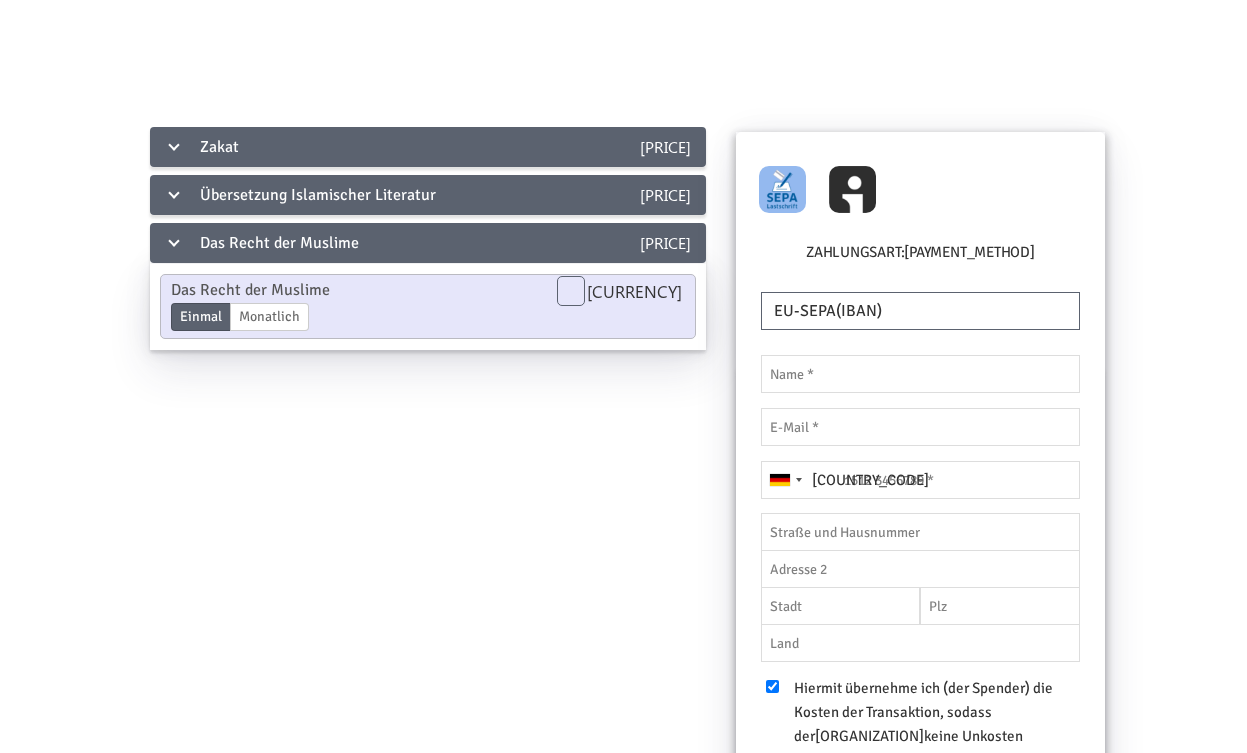 scroll, scrollTop: 0, scrollLeft: 0, axis: both 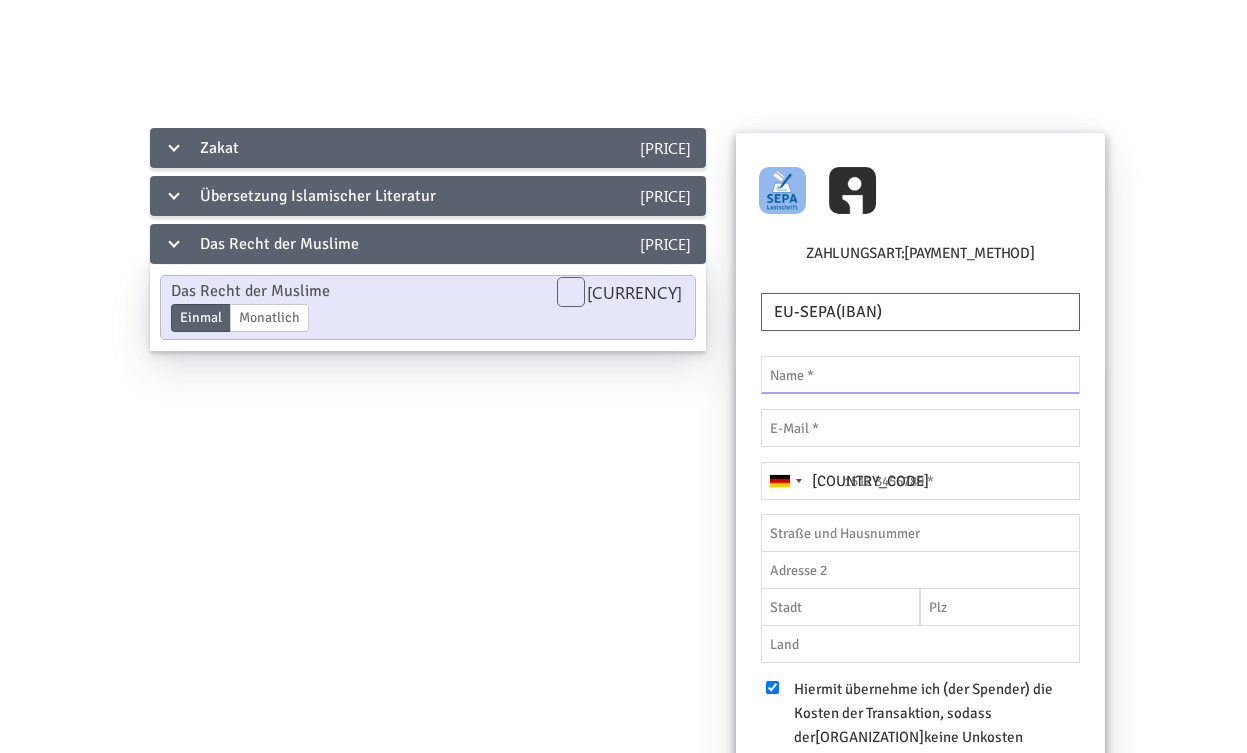 click at bounding box center (920, 375) 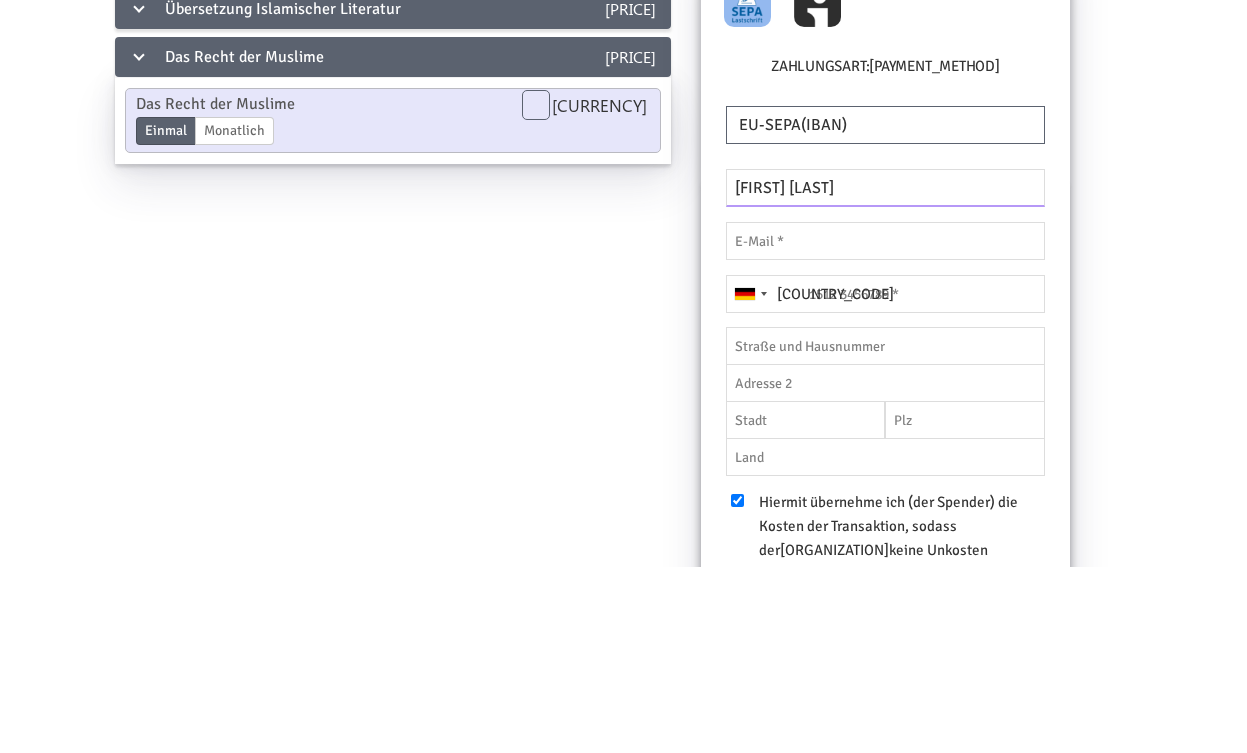 type on "Muhammad Oezaydin" 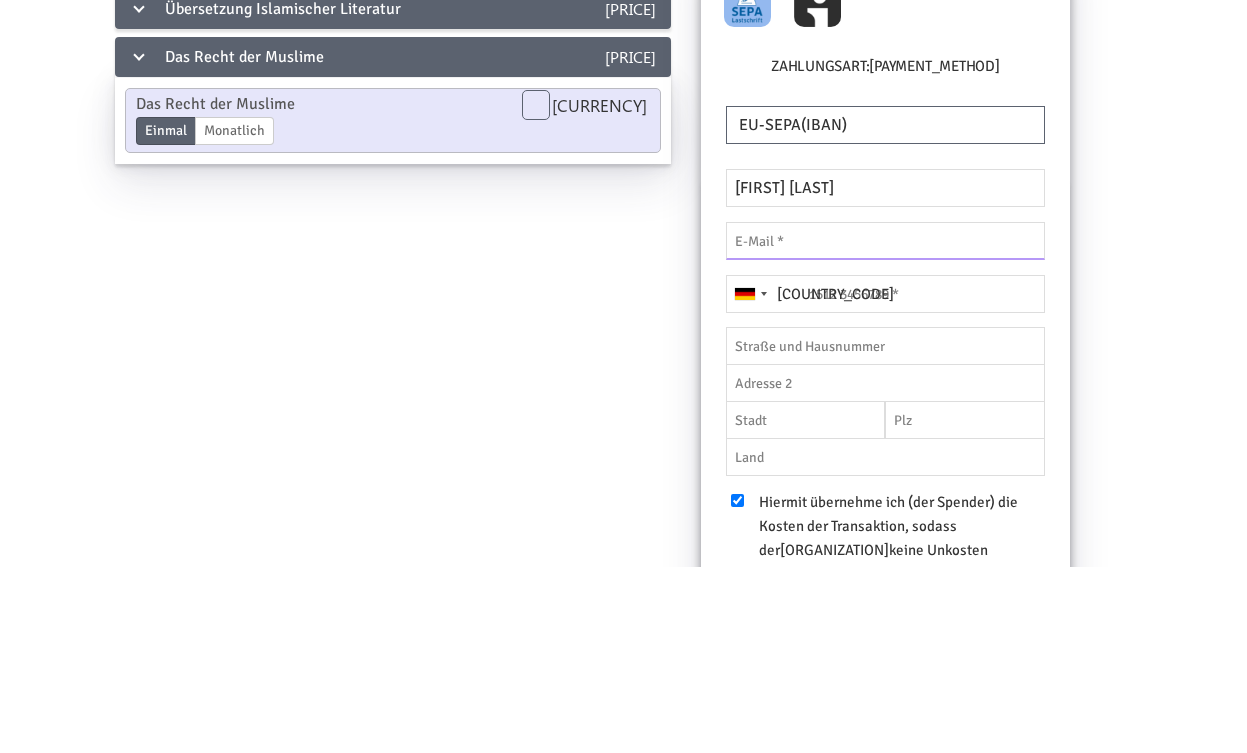 click at bounding box center (885, 428) 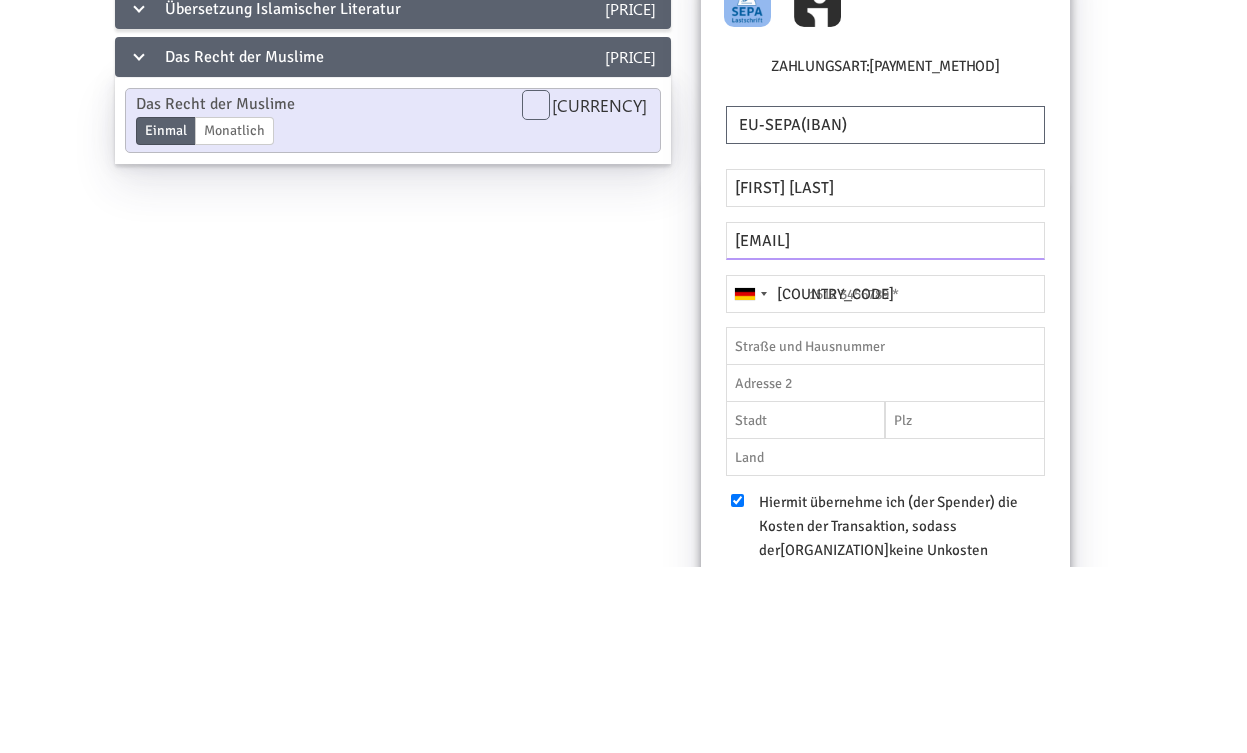 type on "[EMAIL]" 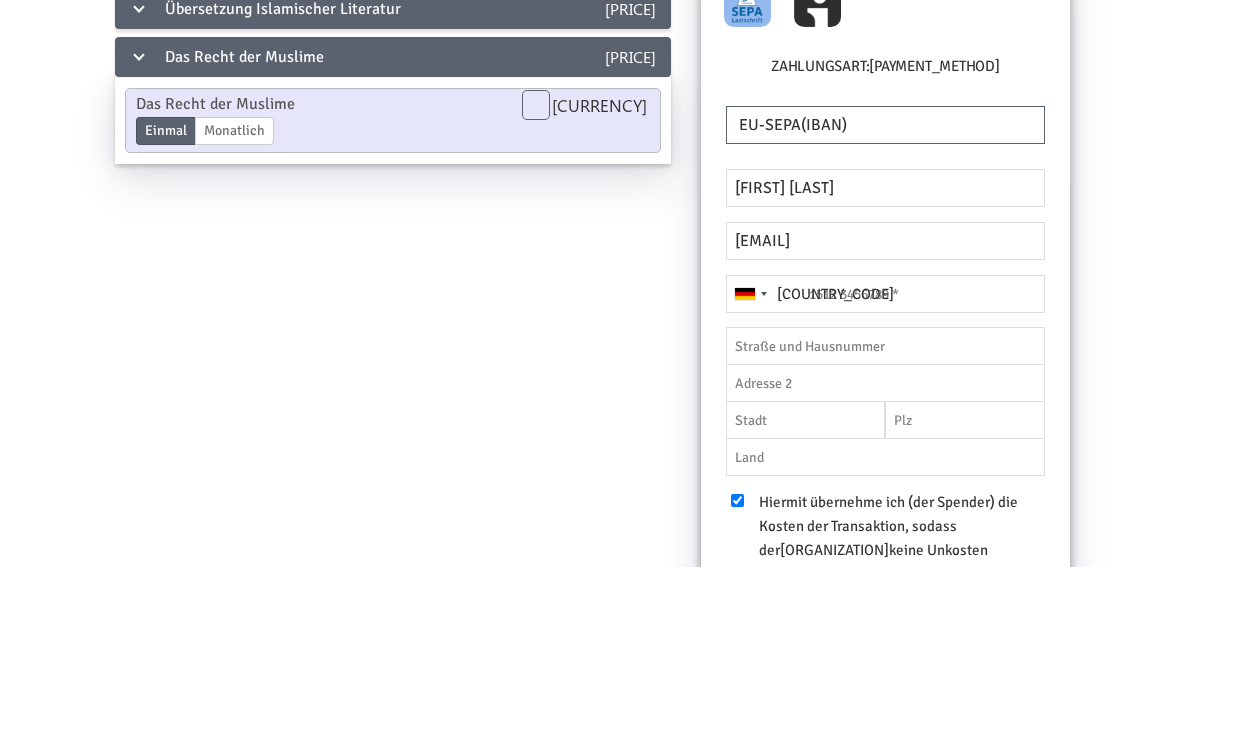 click on "Zakat 0,00 € Zakat Enddatum 01.07.2025 Bitte gib ein korrektes Datum an 0  € Übersetzung Islamischer Literatur 0,00 € Übersetzung von Sahih Al-Bukhary  Einmal  Monatlich     Enddatum 01.07.2025 Bitte gib ein korrektes Datum an 0  € Übersetzung Islamischer Basisliteratur  Einmal  Monatlich     Enddatum 01.07.2025 Bitte gib ein korrektes Datum an 0  € Das Recht der Muslime 4.800,00 € Das Recht der Muslime  Einmal  Monatlich     Enddatum 01.07.2025 Bitte gib ein korrektes Datum an 4800.00  €
Einzelheiten
Ja,ich möchte ein Video erhalten" at bounding box center [588, 571] 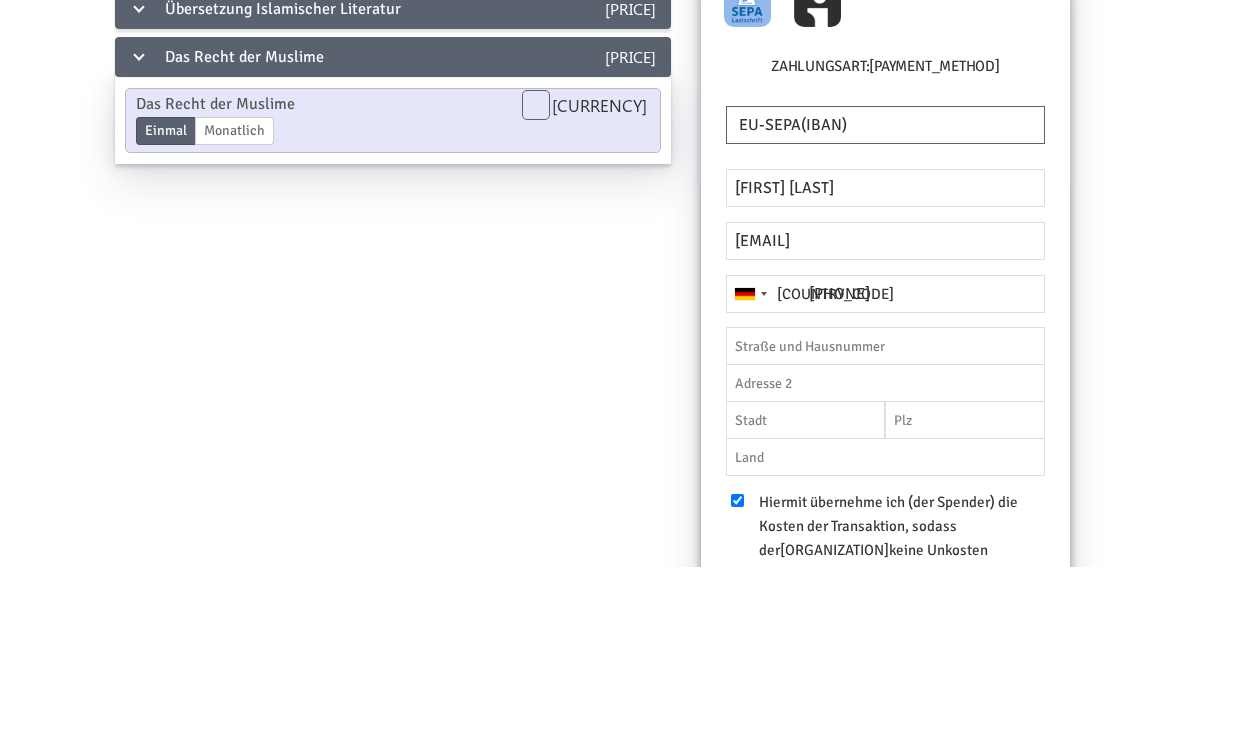 scroll, scrollTop: 0, scrollLeft: 36, axis: horizontal 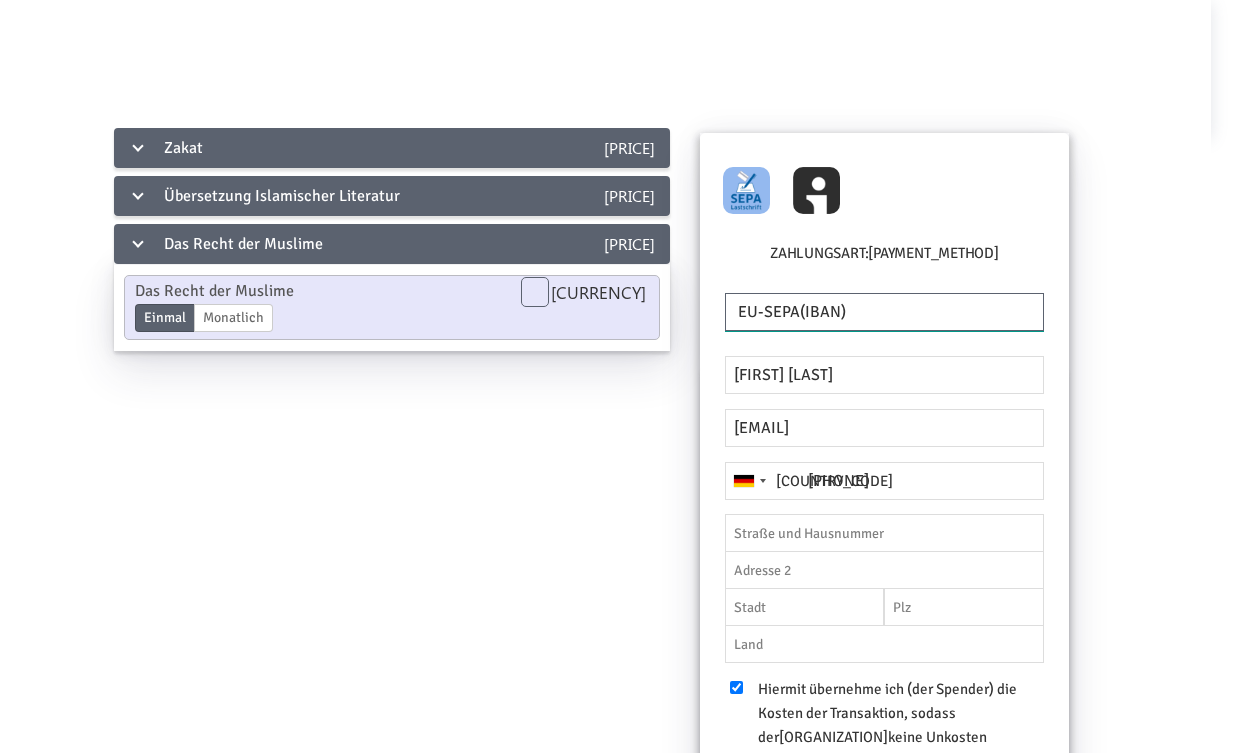 click on "EU-SEPA(IBAN)
UnitedStates(ACH)
UnitedKingdom(BACS)
Australia(BECS)
New Zealand(BECS)
Canada(PAD)
Sweden(Autogiro)
Denmark(Betalingsservice)" at bounding box center (884, 312) 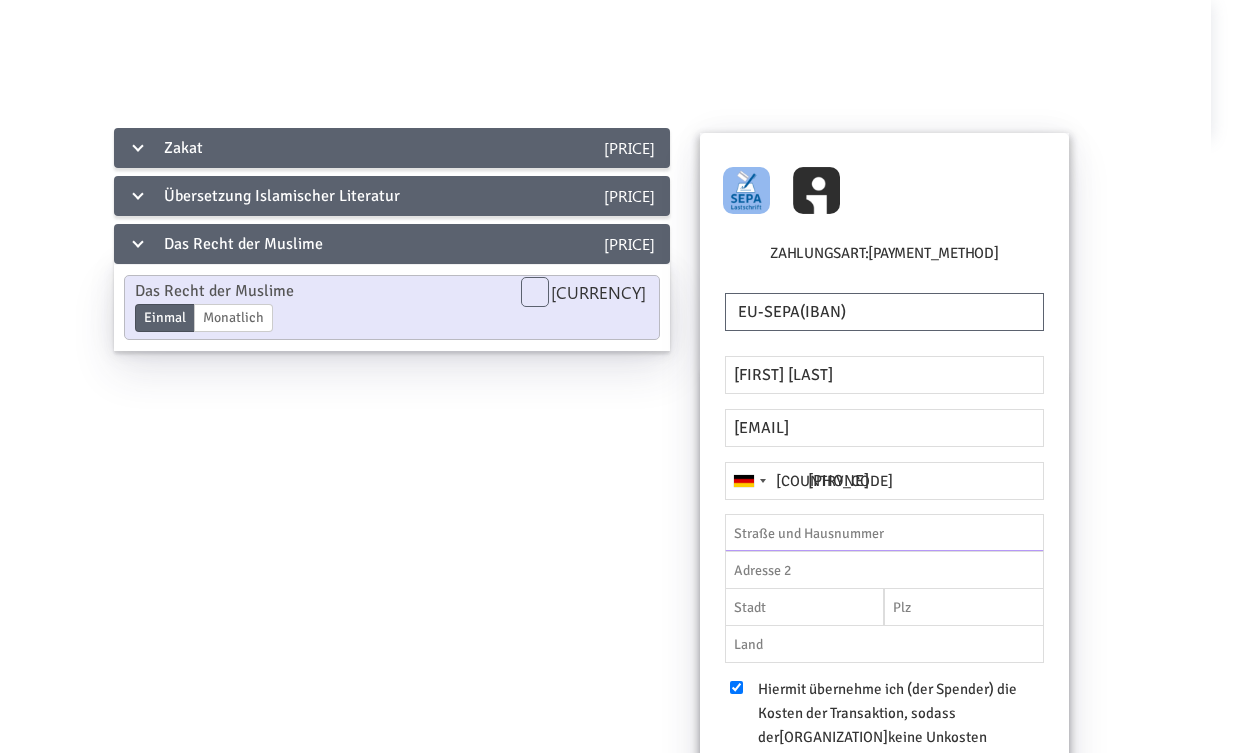 click at bounding box center [884, 533] 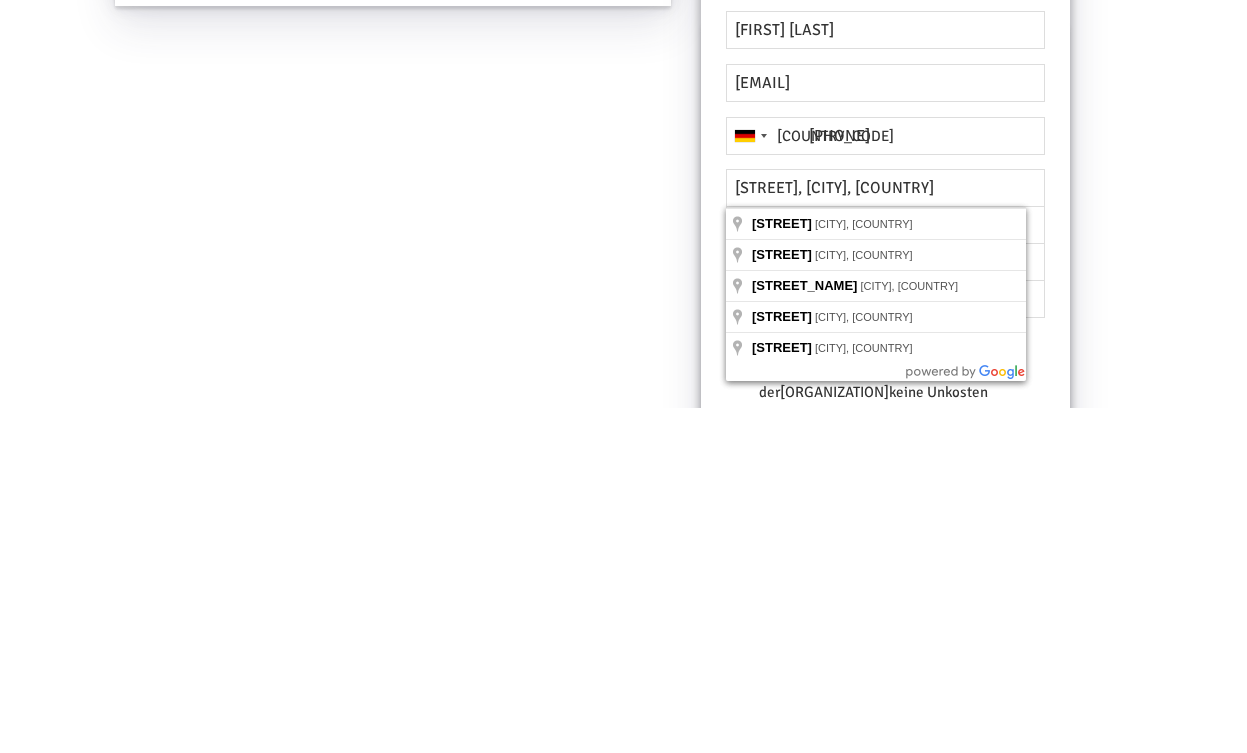 scroll, scrollTop: 238, scrollLeft: 36, axis: both 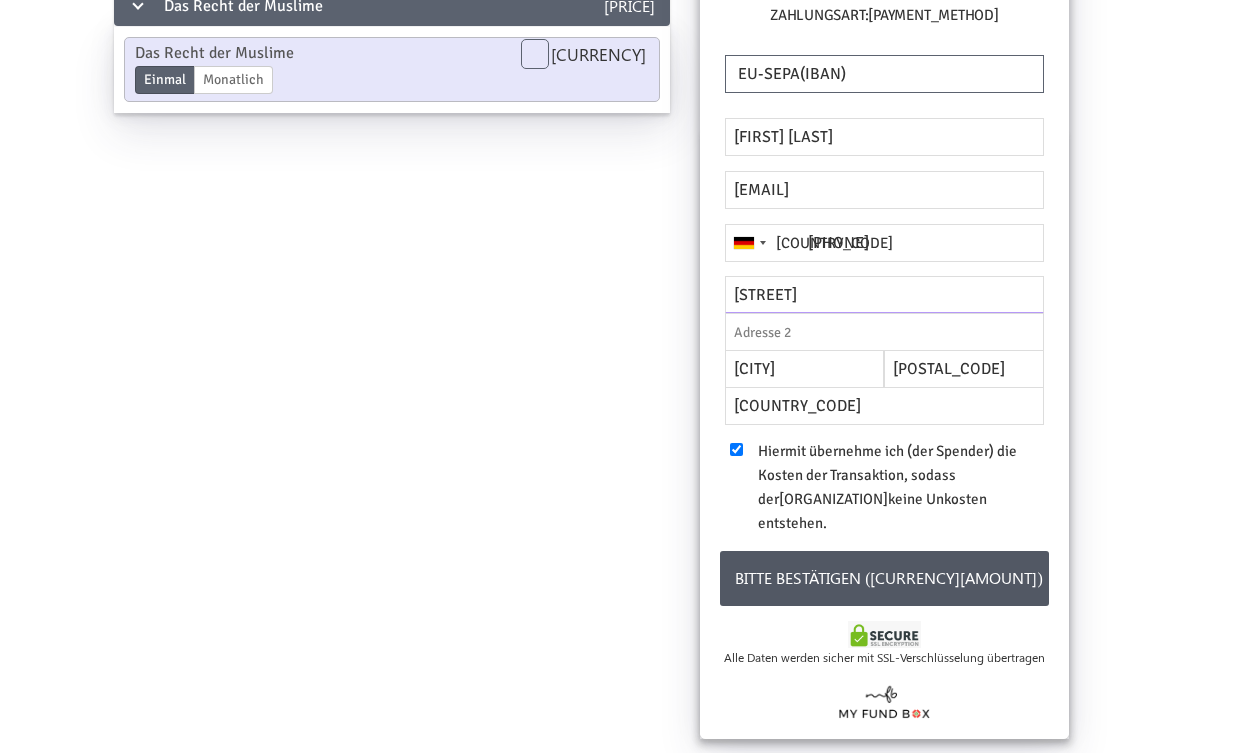 click on "Ernst-Lehmann-Straße" at bounding box center [884, 295] 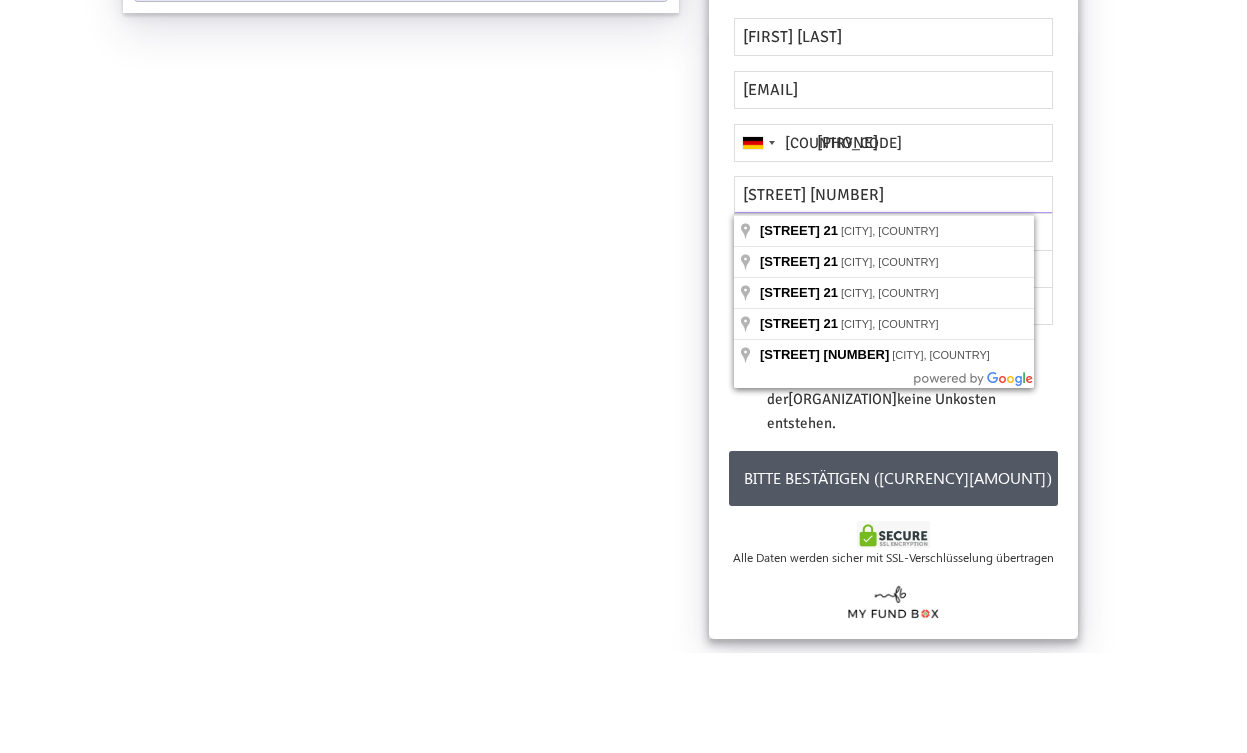scroll, scrollTop: 238, scrollLeft: 31, axis: both 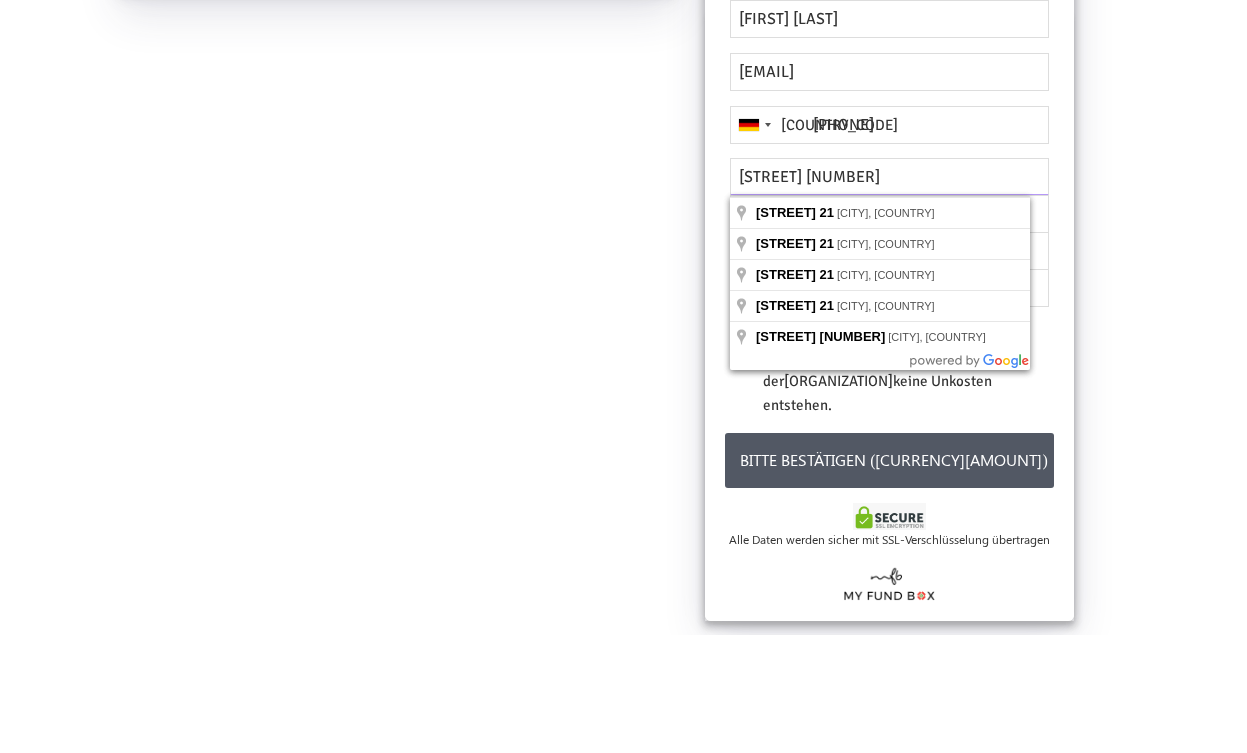 type on "Ernst-Lehmann-Straße 21" 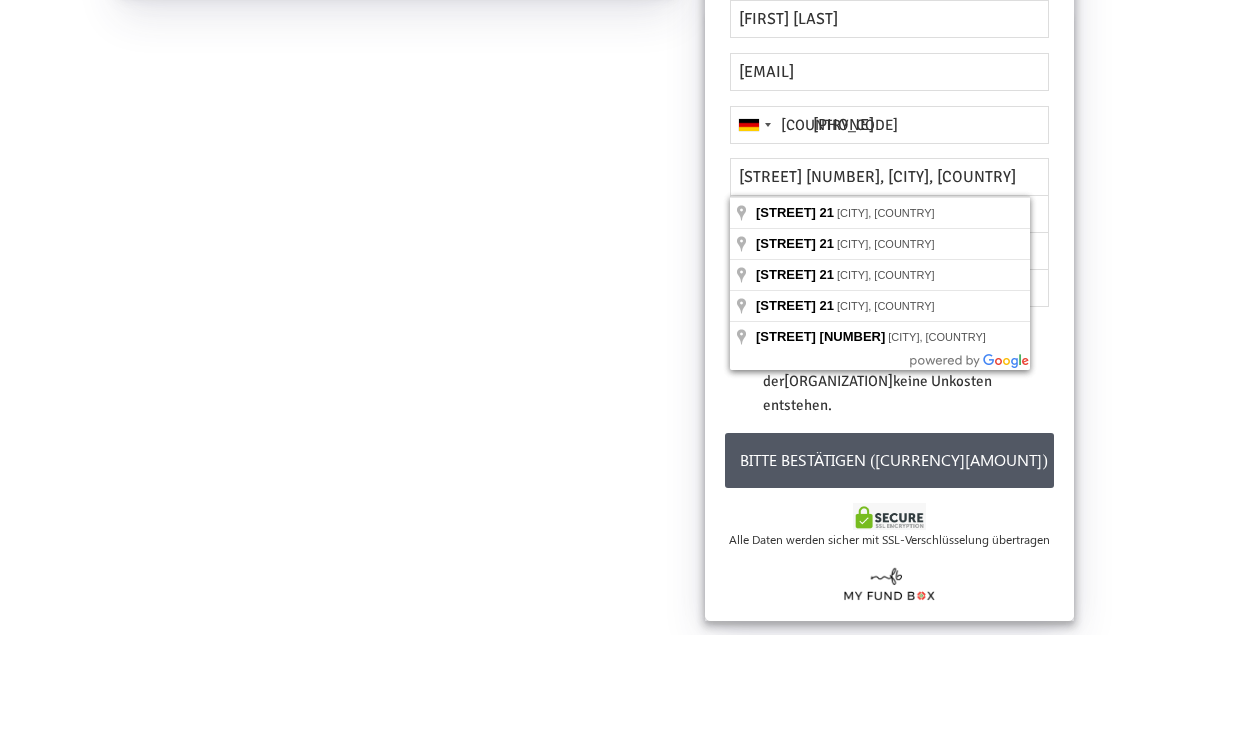 scroll, scrollTop: 238, scrollLeft: 31, axis: both 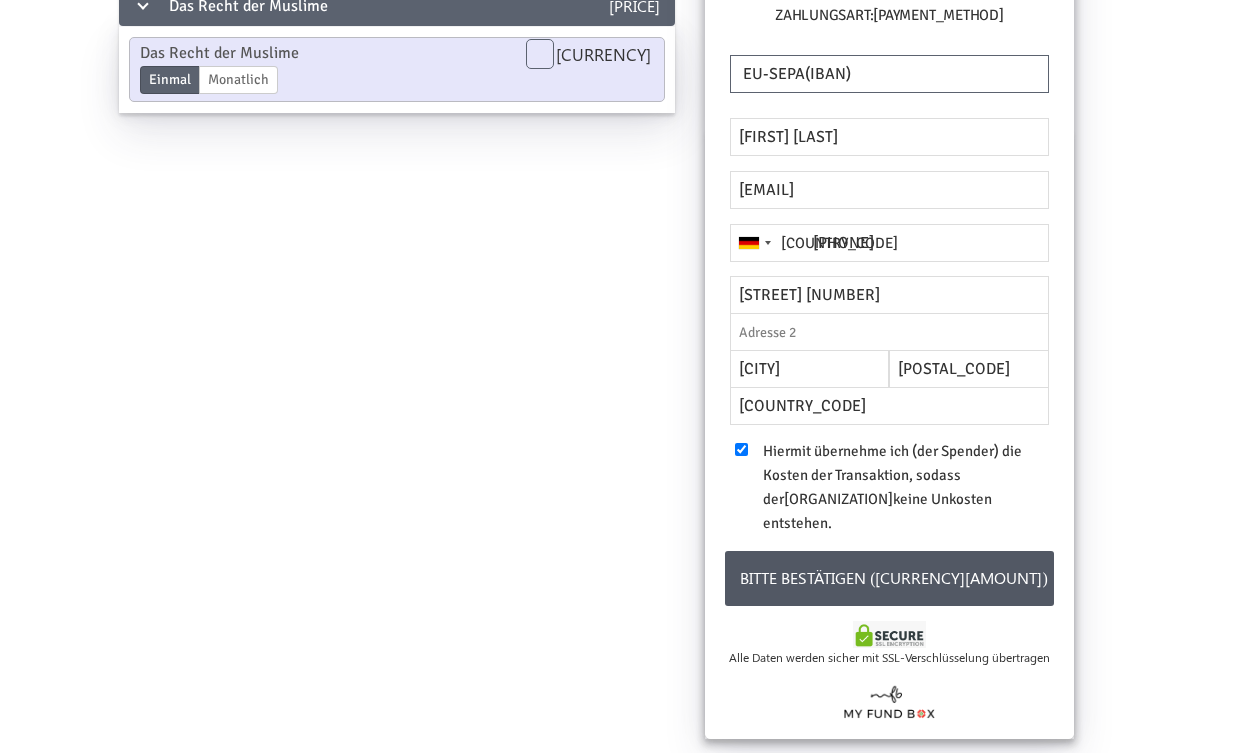 click on "Bitte bestätigen (4.992,00 €)" at bounding box center [889, 578] 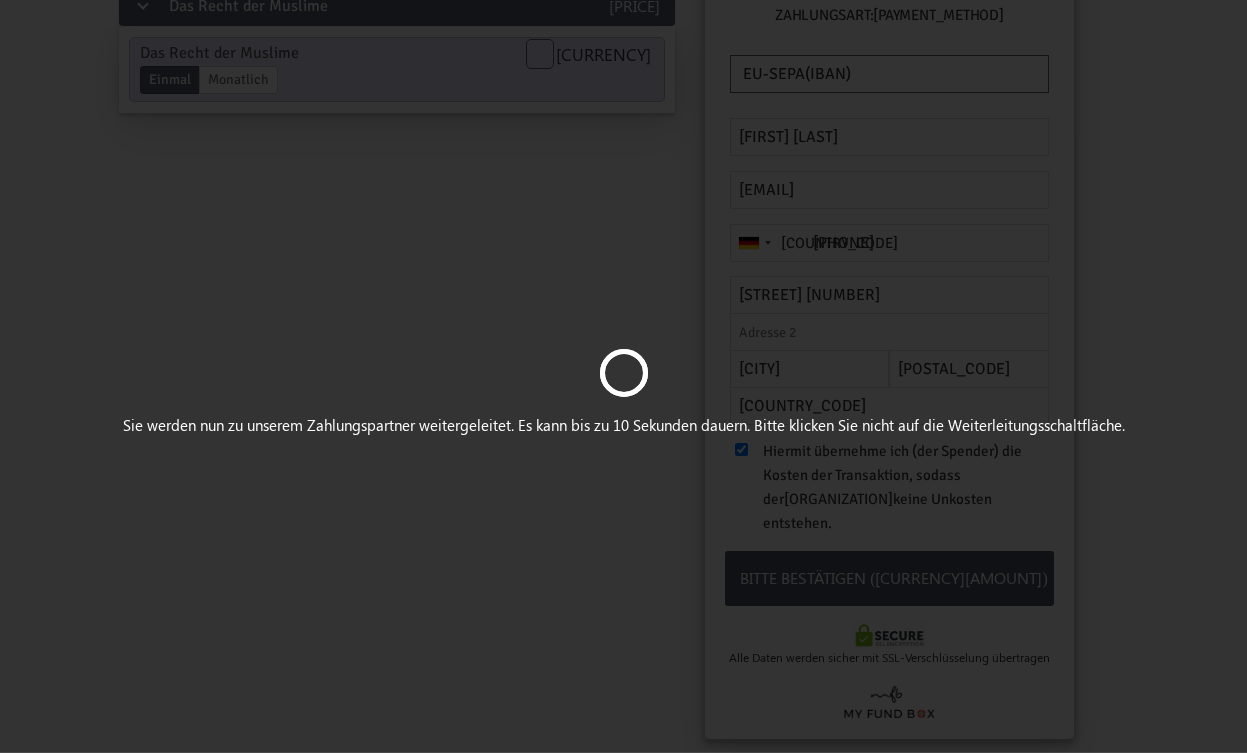 scroll, scrollTop: 299, scrollLeft: 31, axis: both 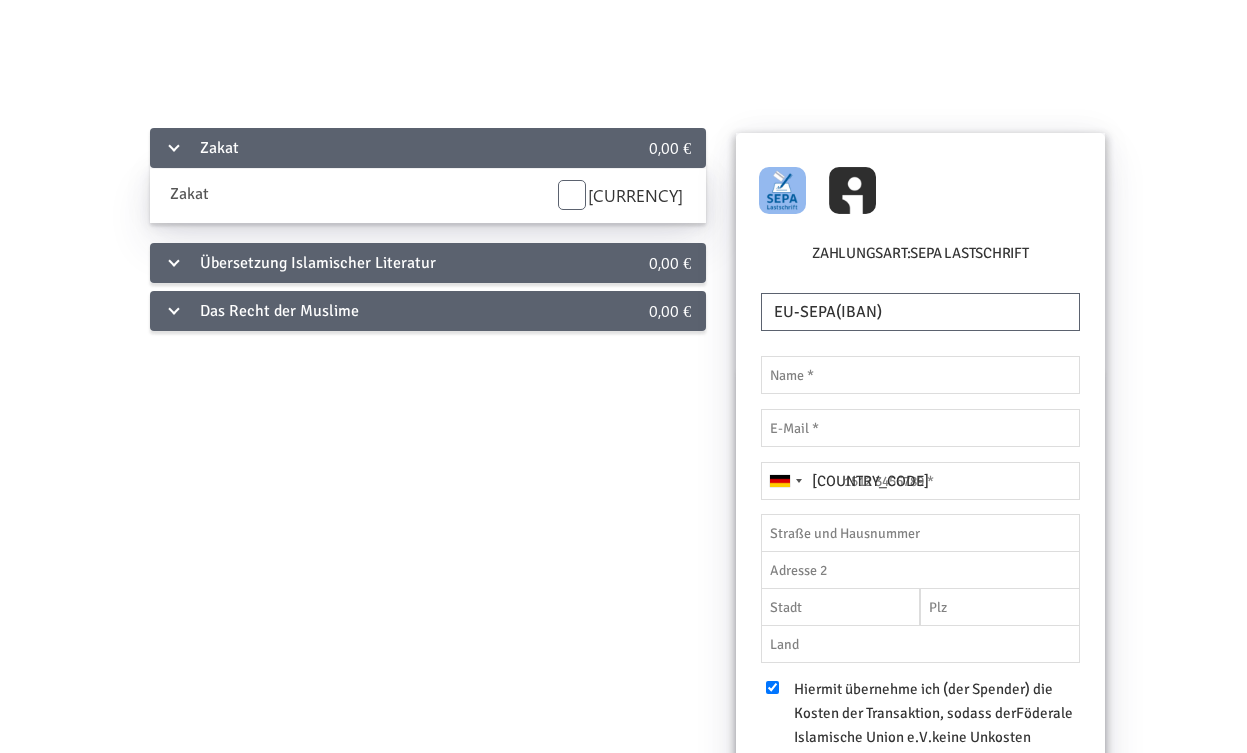 click on "Das Recht der Muslime 0,00 €" at bounding box center [428, 148] 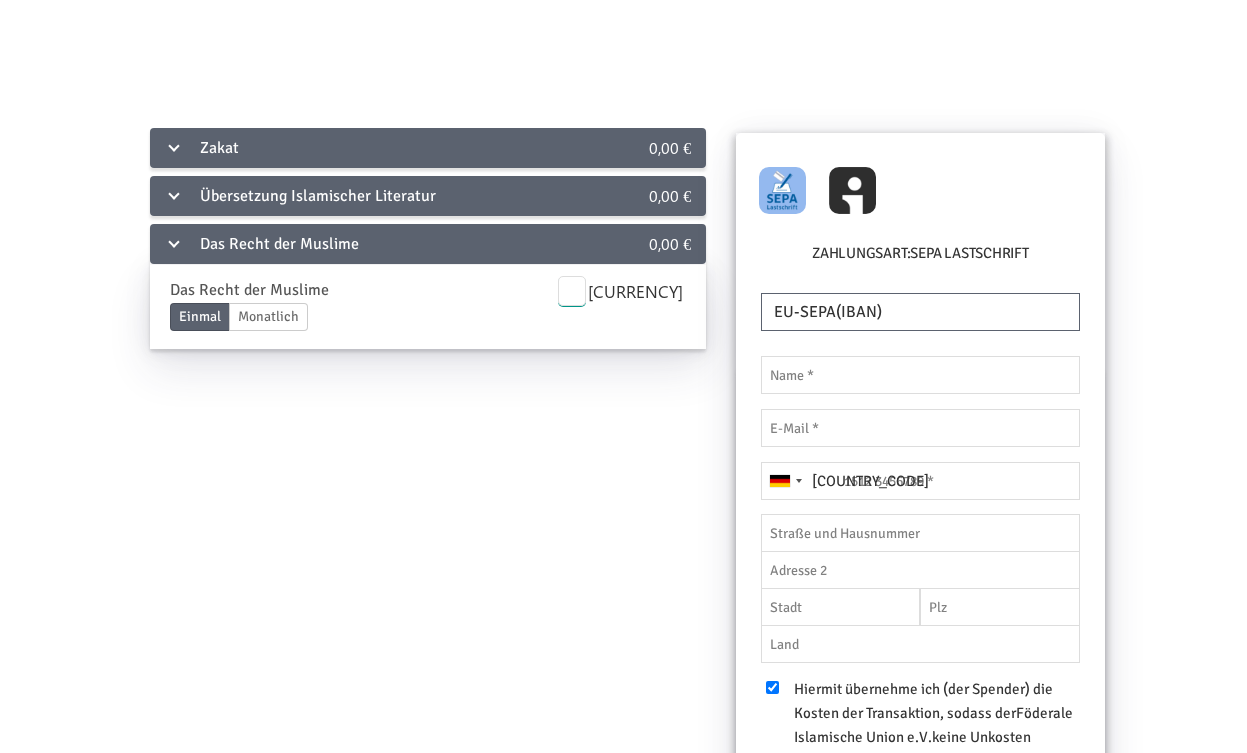click on "0" at bounding box center (572, 291) 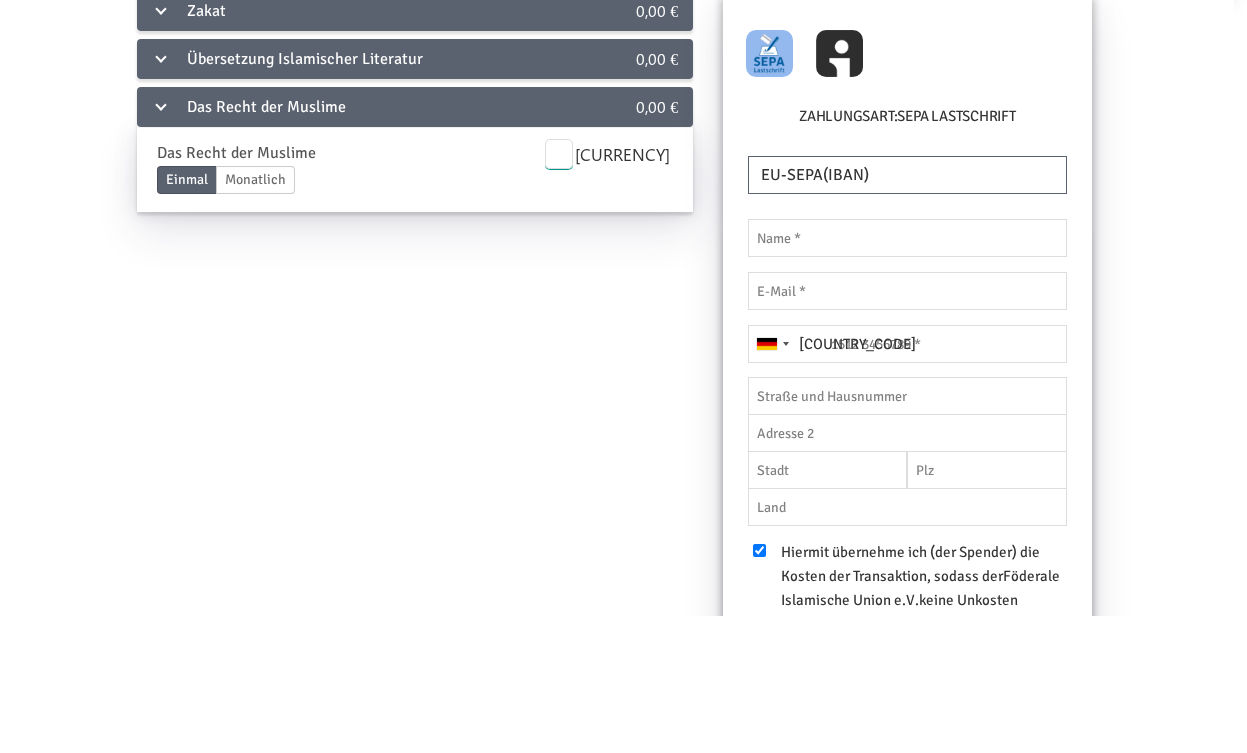 click on "0" at bounding box center (559, 291) 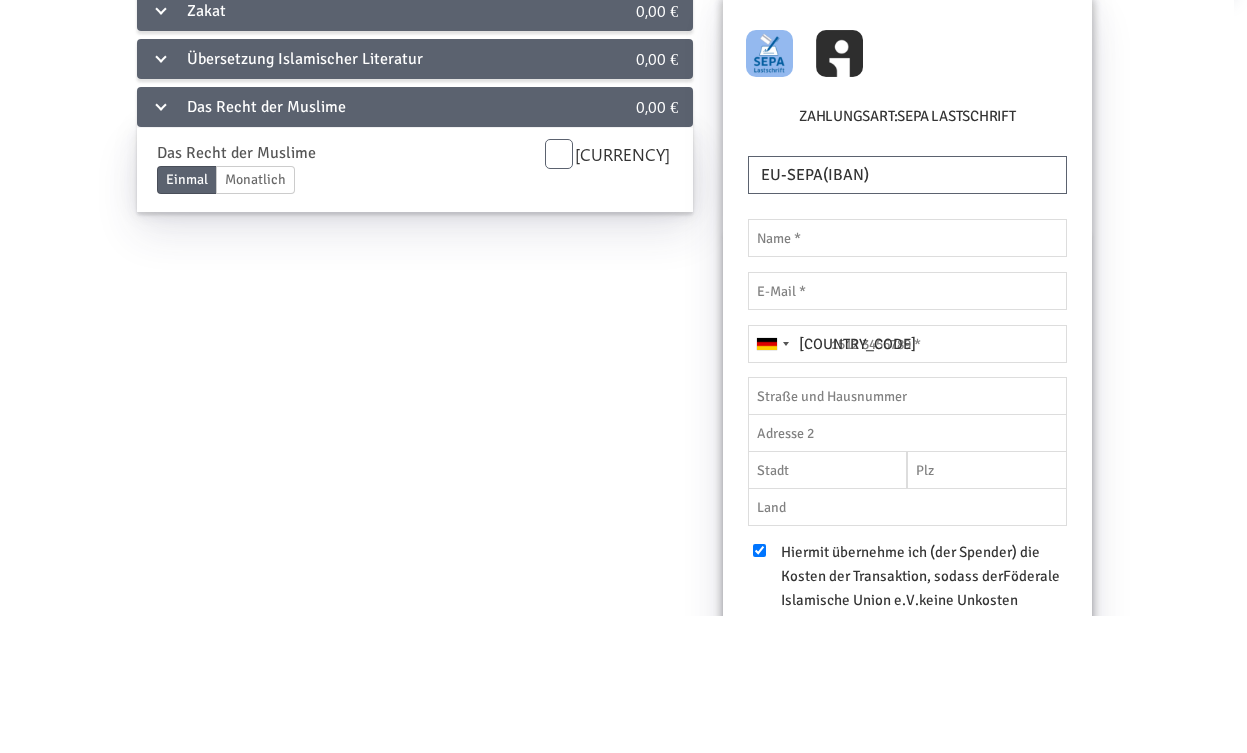 click on "Zakat 0,00 € Zakat Enddatum 01.07.2025 Bitte gib ein korrektes Datum an 0  € Übersetzung Islamischer Literatur 0,00 € Übersetzung von Sahih Al-Bukhary  Einmal  Monatlich     Enddatum 01.07.2025 Bitte gib ein korrektes Datum an 0  € Übersetzung Islamischer Basisliteratur  Einmal  Monatlich     Enddatum 01.07.2025 Bitte gib ein korrektes Datum an 0  € Das Recht der Muslime 0,00 € Das Recht der Muslime  Einmal  Monatlich     Enddatum 01.07.2025 Bitte gib ein korrektes Datum an 4900  €
Einzelheiten
Ja,ich möchte ein Video erhalten" at bounding box center (610, 556) 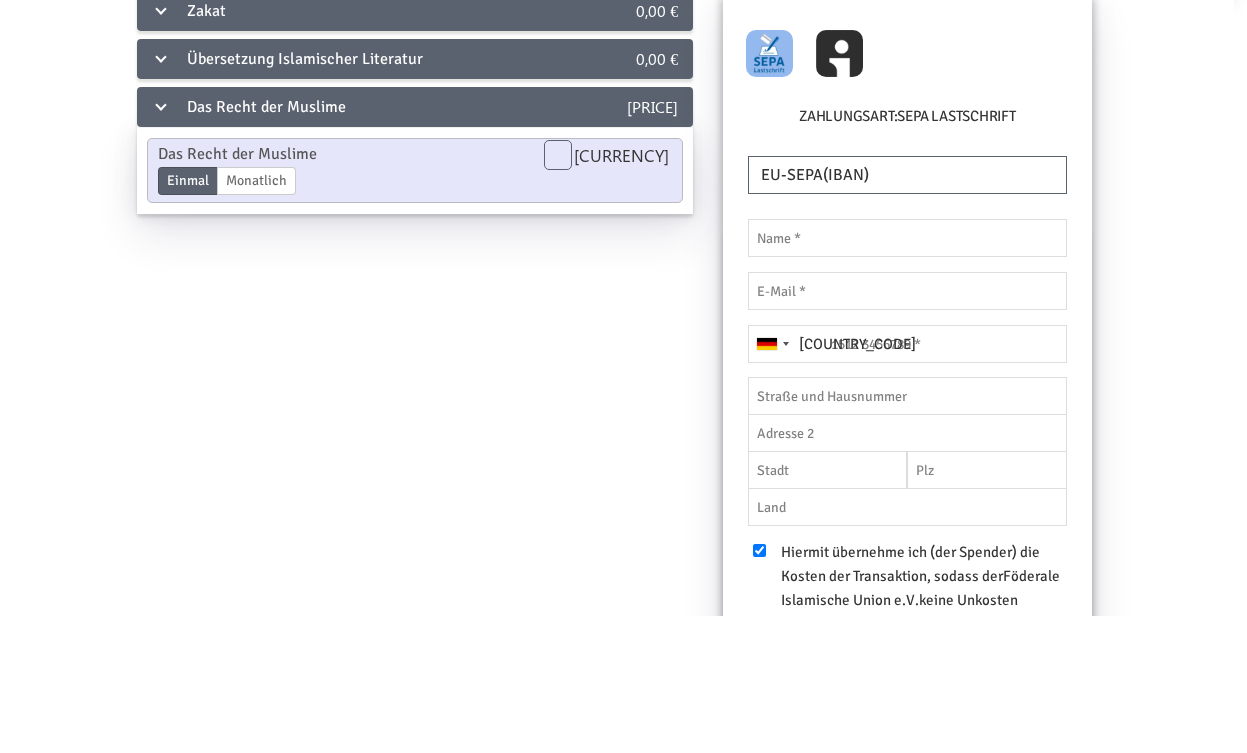 scroll, scrollTop: 137, scrollLeft: 14, axis: both 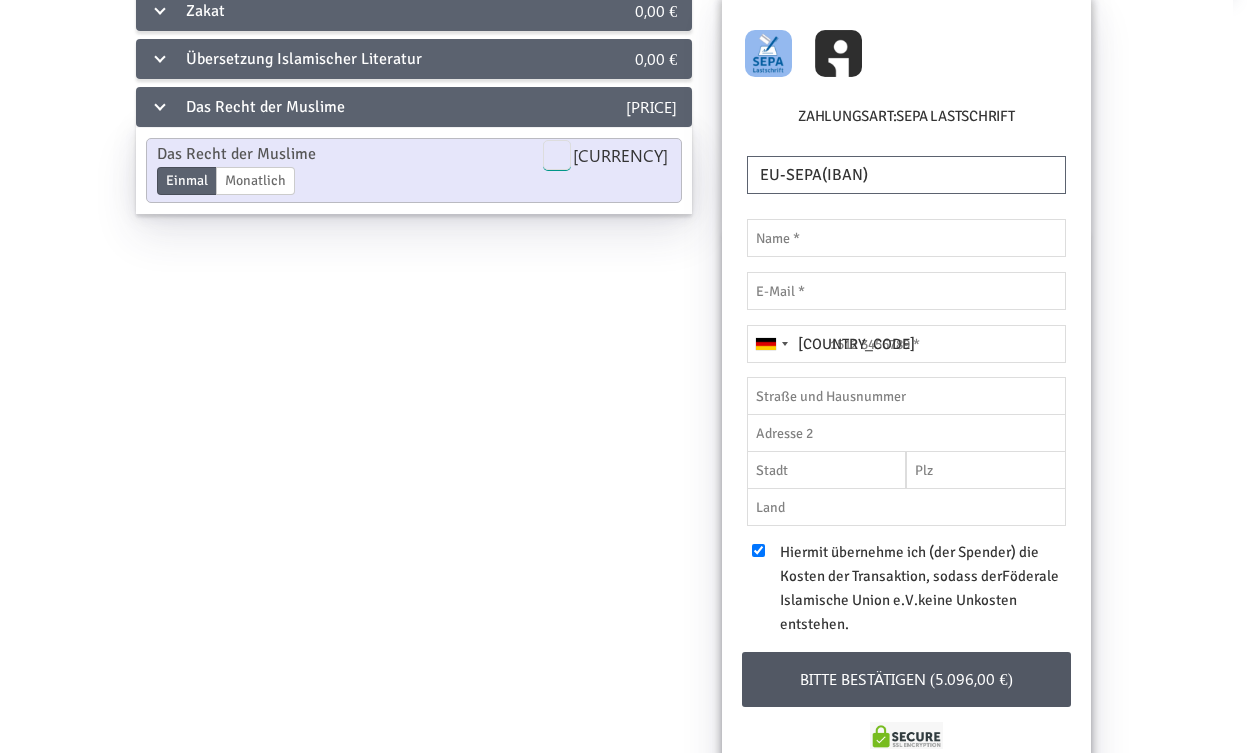 click on "4900.00" at bounding box center [557, 155] 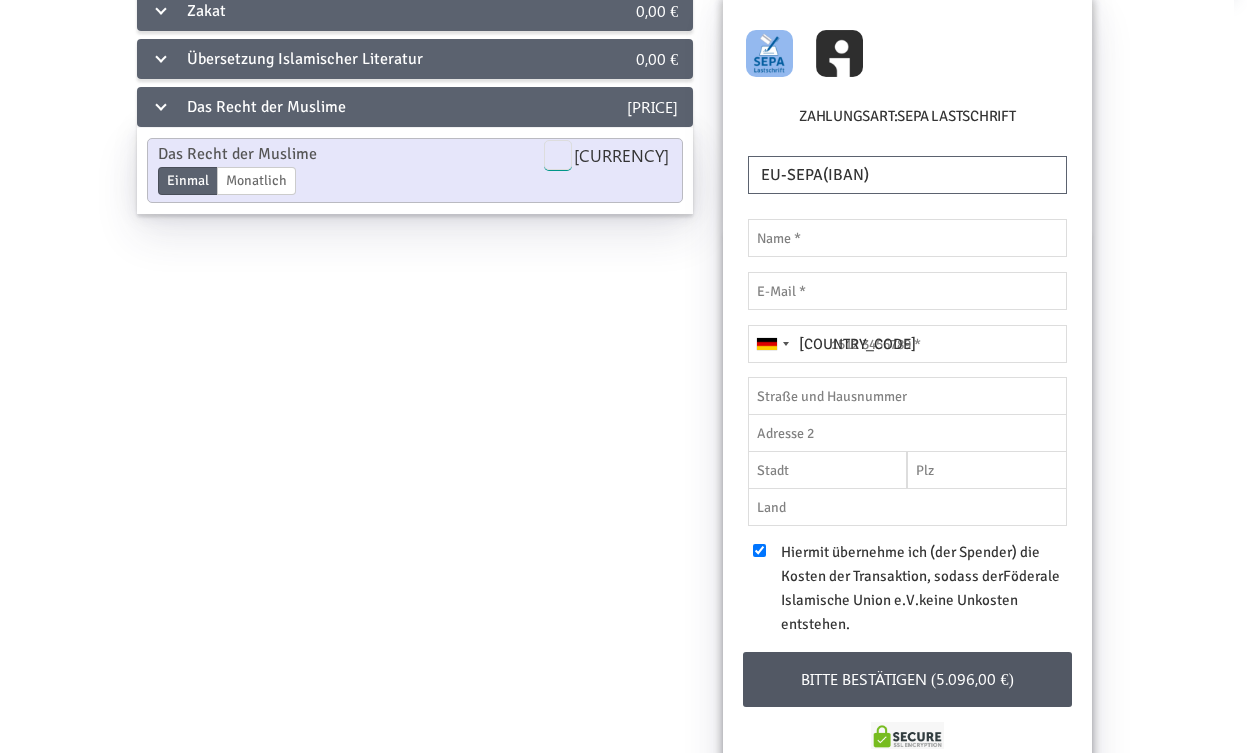 click on "4900.00" at bounding box center (558, 155) 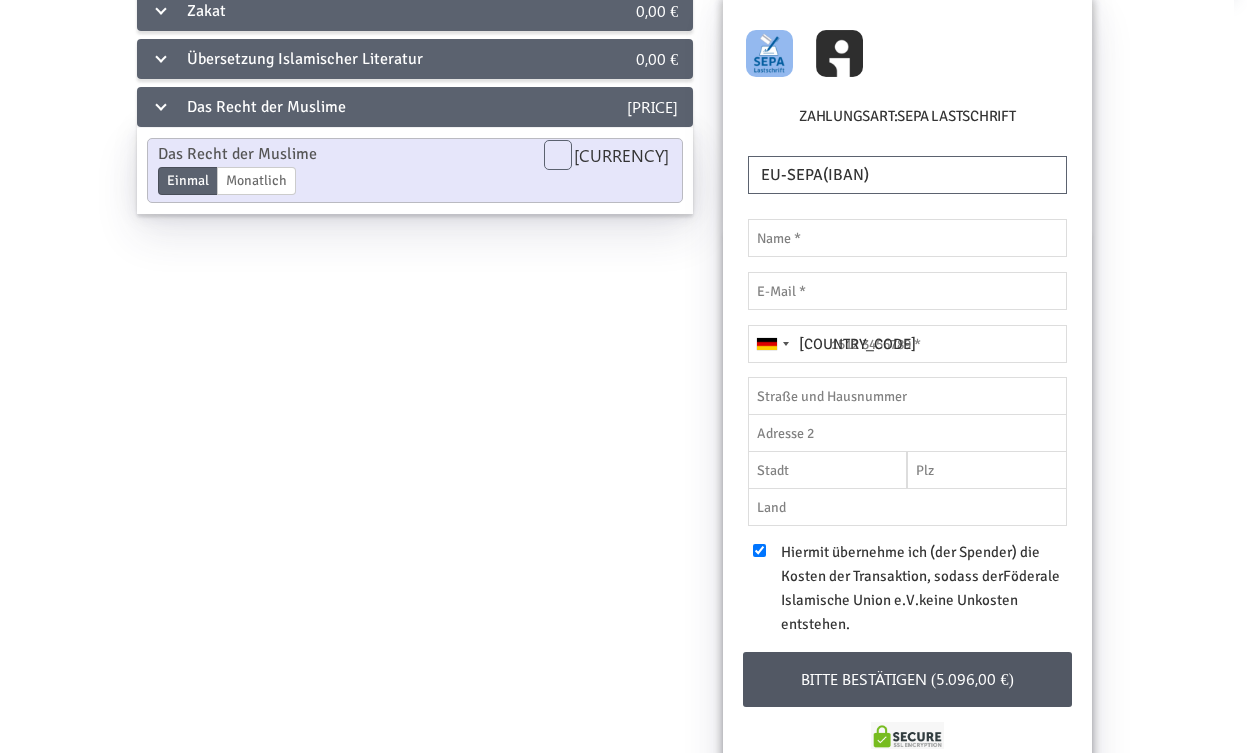 click on "Zakat 0,00 € Zakat Enddatum 01.07.2025 Bitte gib ein korrektes Datum an 0  € Übersetzung Islamischer Literatur 0,00 € Übersetzung von Sahih Al-Bukhary  Einmal  Monatlich     Enddatum 01.07.2025 Bitte gib ein korrektes Datum an 0  € Übersetzung Islamischer Basisliteratur  Einmal  Monatlich     Enddatum 01.07.2025 Bitte gib ein korrektes Datum an 0  € Das Recht der Muslime 4.900,00 € Das Recht der Muslime  Einmal  Monatlich     Enddatum 01.07.2025 Bitte gib ein korrektes Datum an 4850.00  €
Einzelheiten
Ja,ich möchte ein Video erhalten" at bounding box center [610, 419] 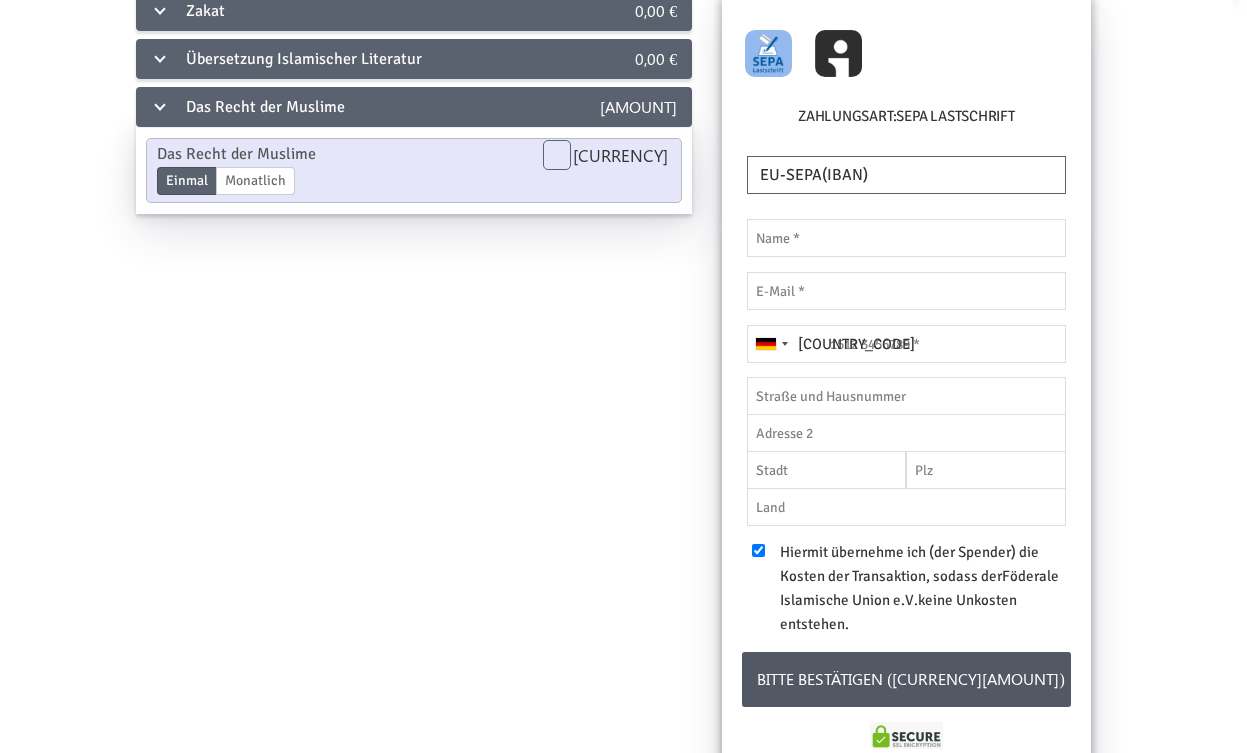 click on "Zakat 0,00 € Zakat Enddatum 01.07.2025 Bitte gib ein korrektes Datum an 0  € Übersetzung Islamischer Literatur 0,00 € Übersetzung von Sahih Al-Bukhary  Einmal  Monatlich     Enddatum 01.07.2025 Bitte gib ein korrektes Datum an 0  € Übersetzung Islamischer Basisliteratur  Einmal  Monatlich     Enddatum 01.07.2025 Bitte gib ein korrektes Datum an 0  € Das Recht der Muslime 4.850,00 € Das Recht der Muslime  Einmal  Monatlich     Enddatum 01.07.2025 Bitte gib ein korrektes Datum an 4850.00  €
Einzelheiten
Ja,ich möchte ein Video erhalten" at bounding box center (609, 419) 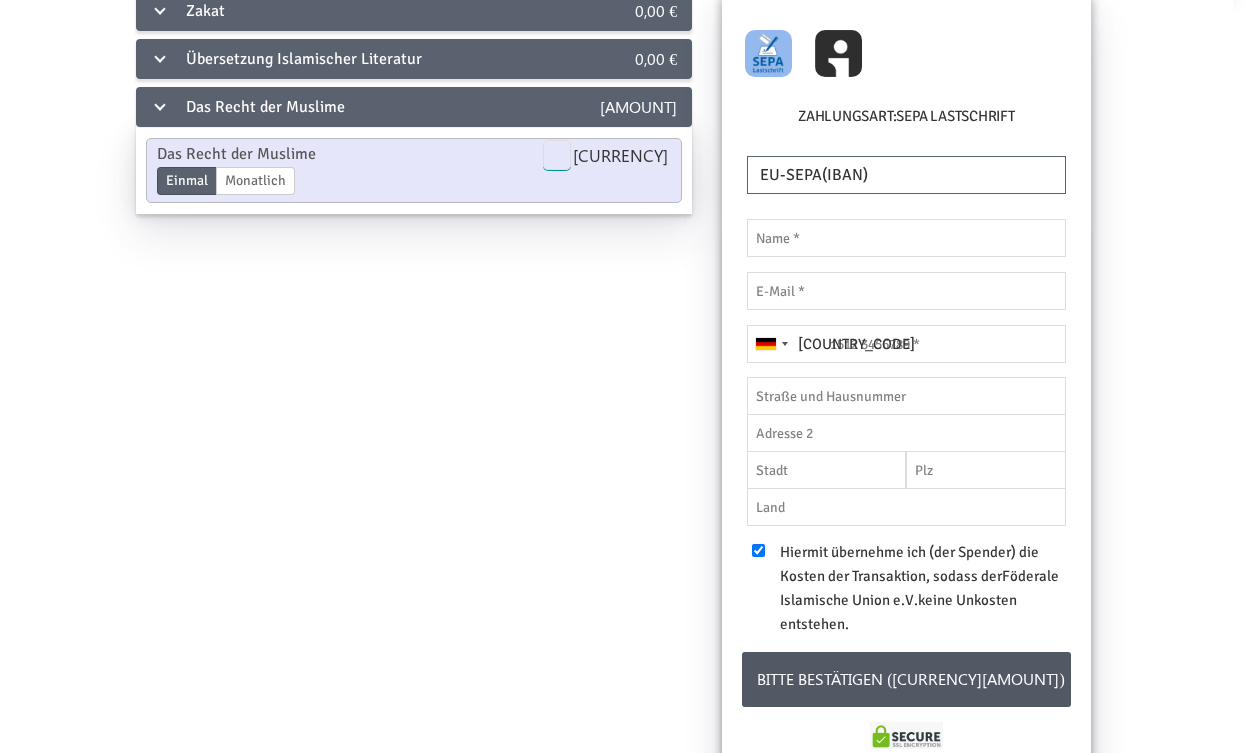 click on "4850.00" at bounding box center [557, 155] 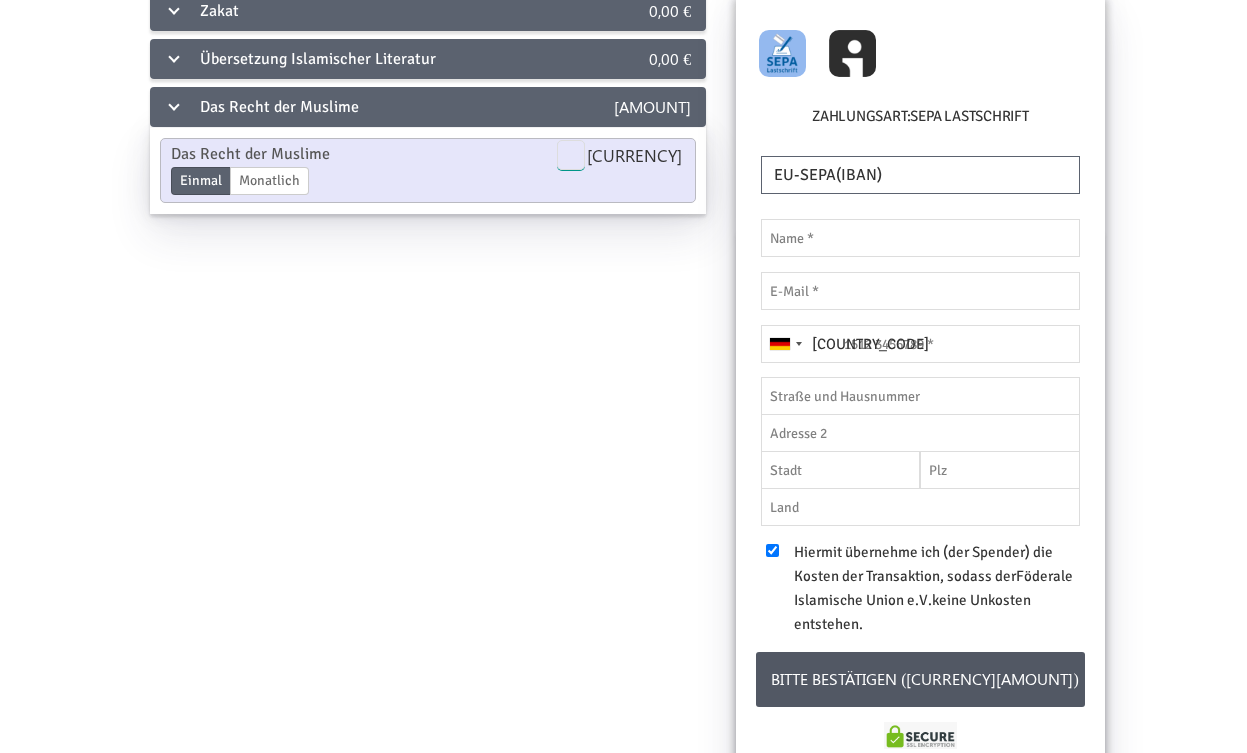 type on "4800" 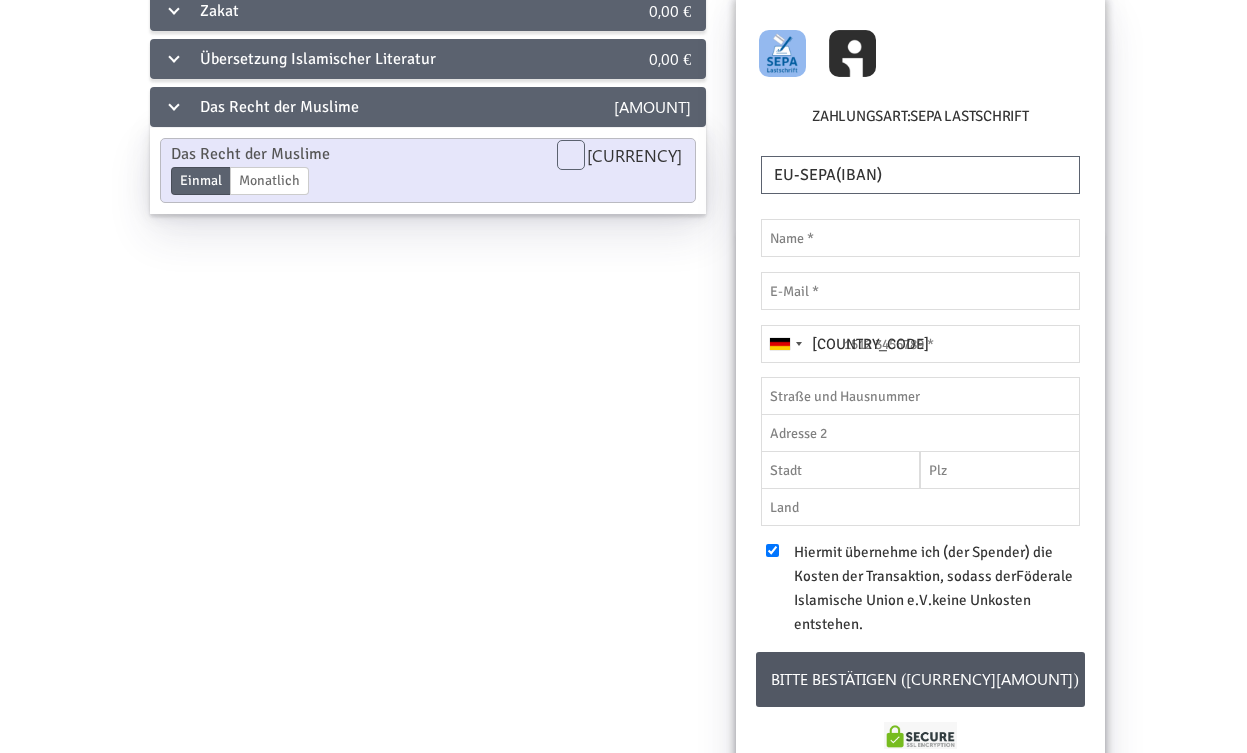click on "Zakat 0,00 € Zakat Enddatum 01.07.2025 Bitte gib ein korrektes Datum an 0  € Übersetzung Islamischer Literatur 0,00 € Übersetzung von Sahih Al-Bukhary  Einmal  Monatlich     Enddatum 01.07.2025 Bitte gib ein korrektes Datum an 0  € Übersetzung Islamischer Basisliteratur  Einmal  Monatlich     Enddatum 01.07.2025 Bitte gib ein korrektes Datum an 0  € Das Recht der Muslime 4.850,00 € Das Recht der Muslime  Einmal  Monatlich     Enddatum 01.07.2025 Bitte gib ein korrektes Datum an 4800  €
Einzelheiten
Ja,ich möchte ein Video erhalten" at bounding box center [623, 419] 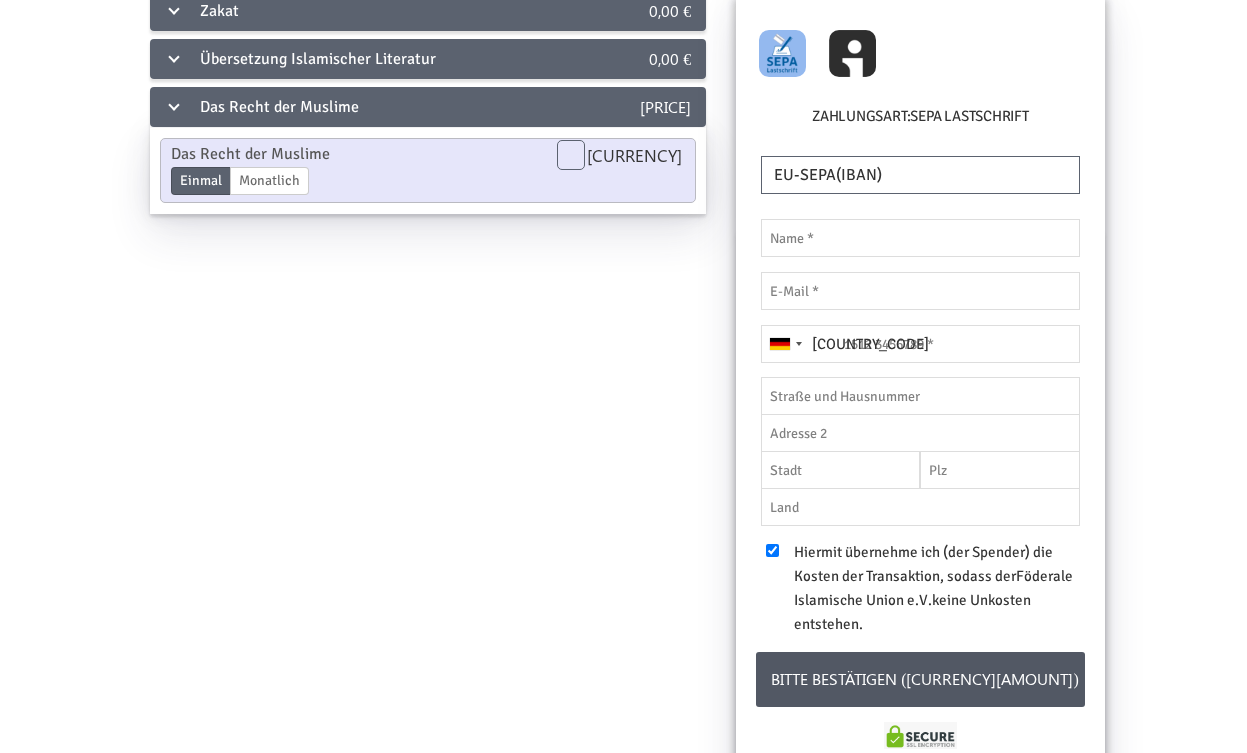 scroll, scrollTop: 137, scrollLeft: 0, axis: vertical 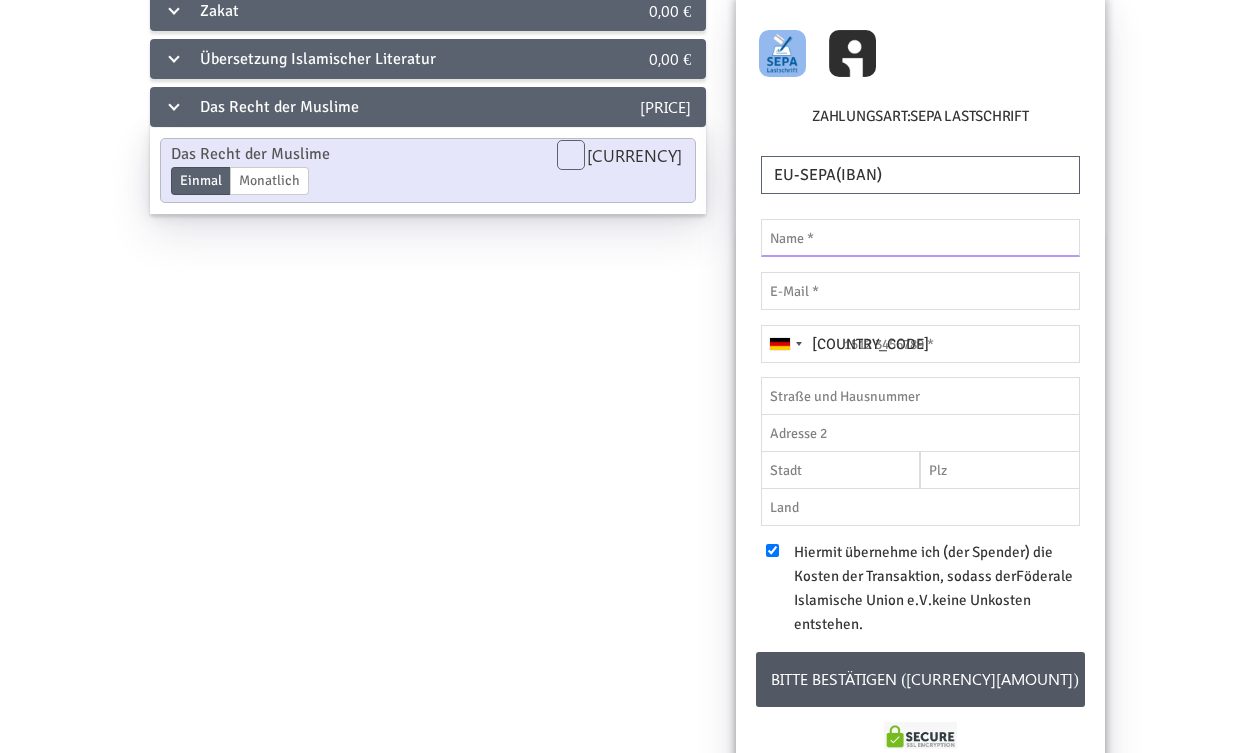 click at bounding box center (920, 238) 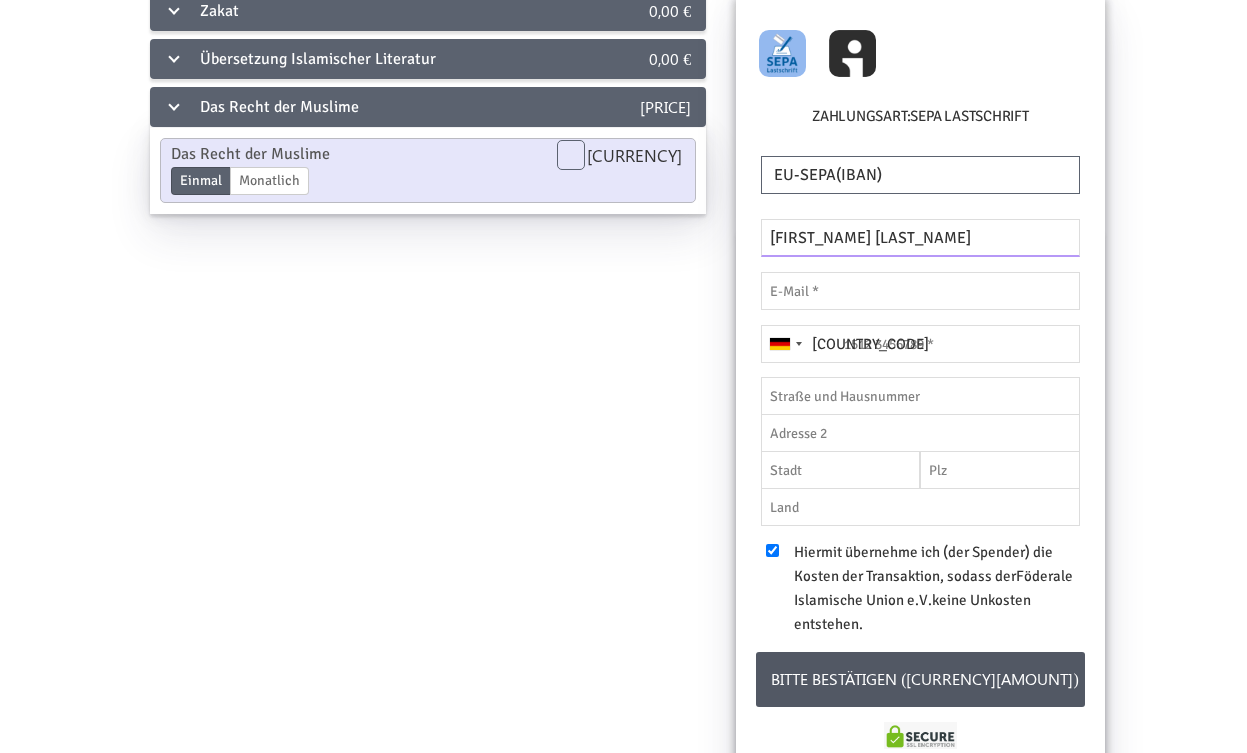 type on "Muhammad Oezaydin" 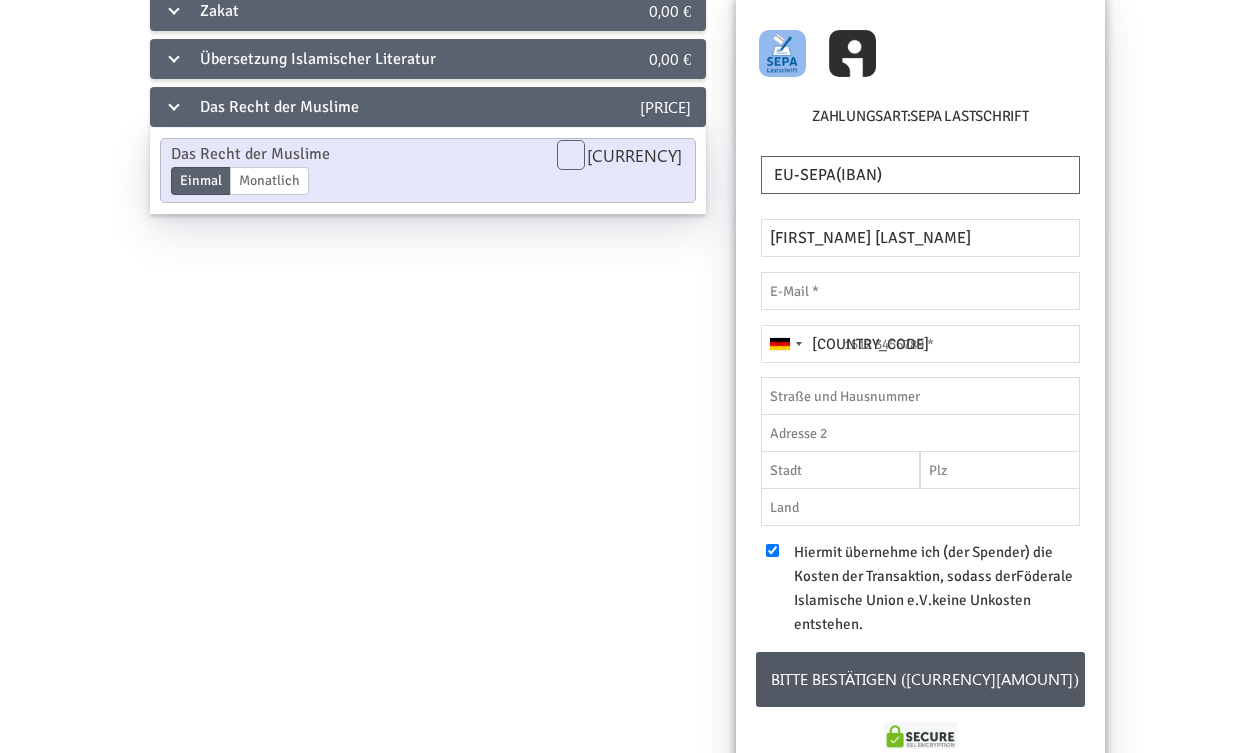 click on "Zakat 0,00 € Zakat Enddatum 01.07.2025 Bitte gib ein korrektes Datum an 0  € Übersetzung Islamischer Literatur 0,00 € Übersetzung von Sahih Al-Bukhary  Einmal  Monatlich     Enddatum 01.07.2025 Bitte gib ein korrektes Datum an 0  € Übersetzung Islamischer Basisliteratur  Einmal  Monatlich     Enddatum 01.07.2025 Bitte gib ein korrektes Datum an 0  € Das Recht der Muslime 4.800,00 € Das Recht der Muslime  Einmal  Monatlich     Enddatum 01.07.2025 Bitte gib ein korrektes Datum an 4800.00  €
Einzelheiten
Ja,ich möchte ein Video erhalten" at bounding box center [623, 419] 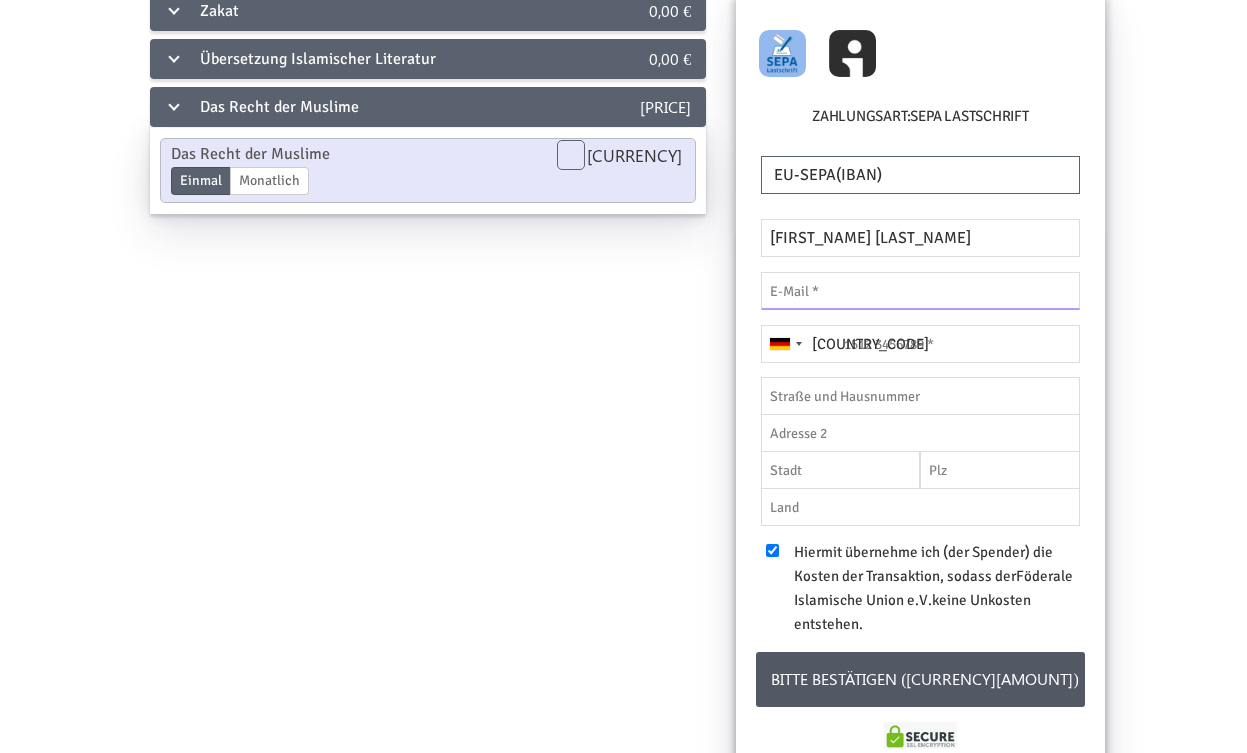 click at bounding box center (920, 291) 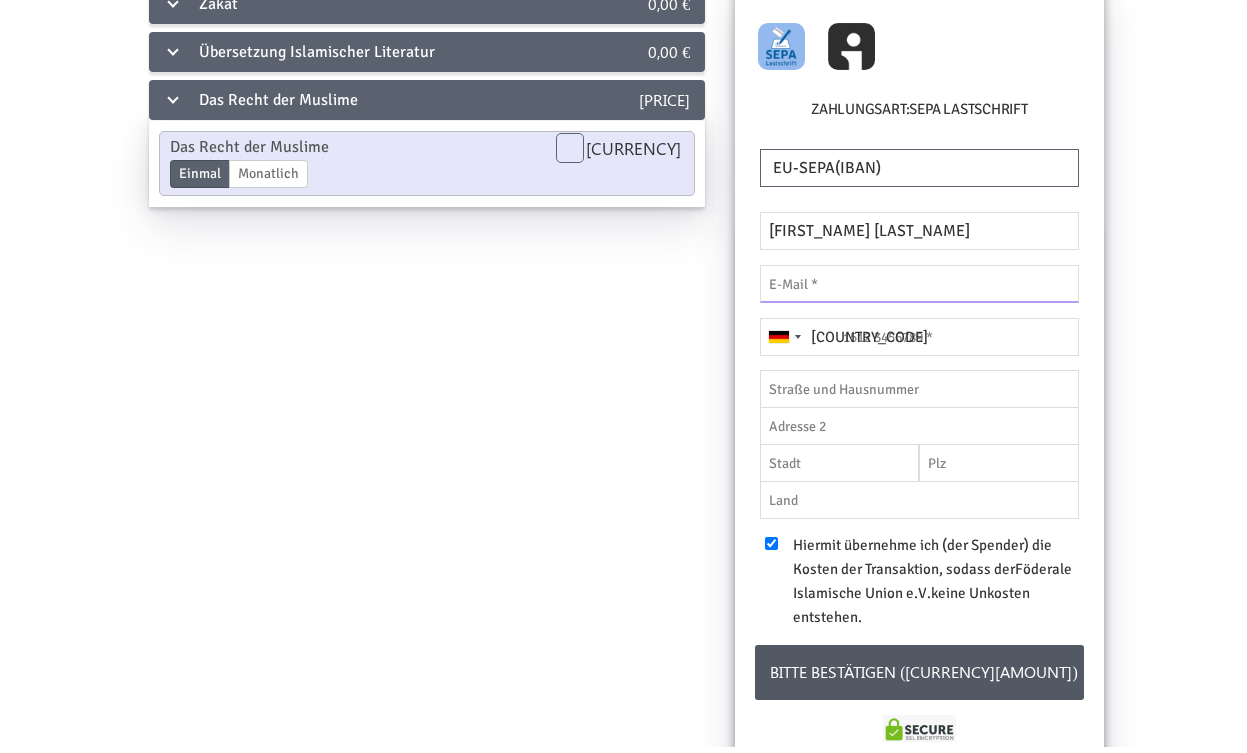 scroll, scrollTop: 137, scrollLeft: 35, axis: both 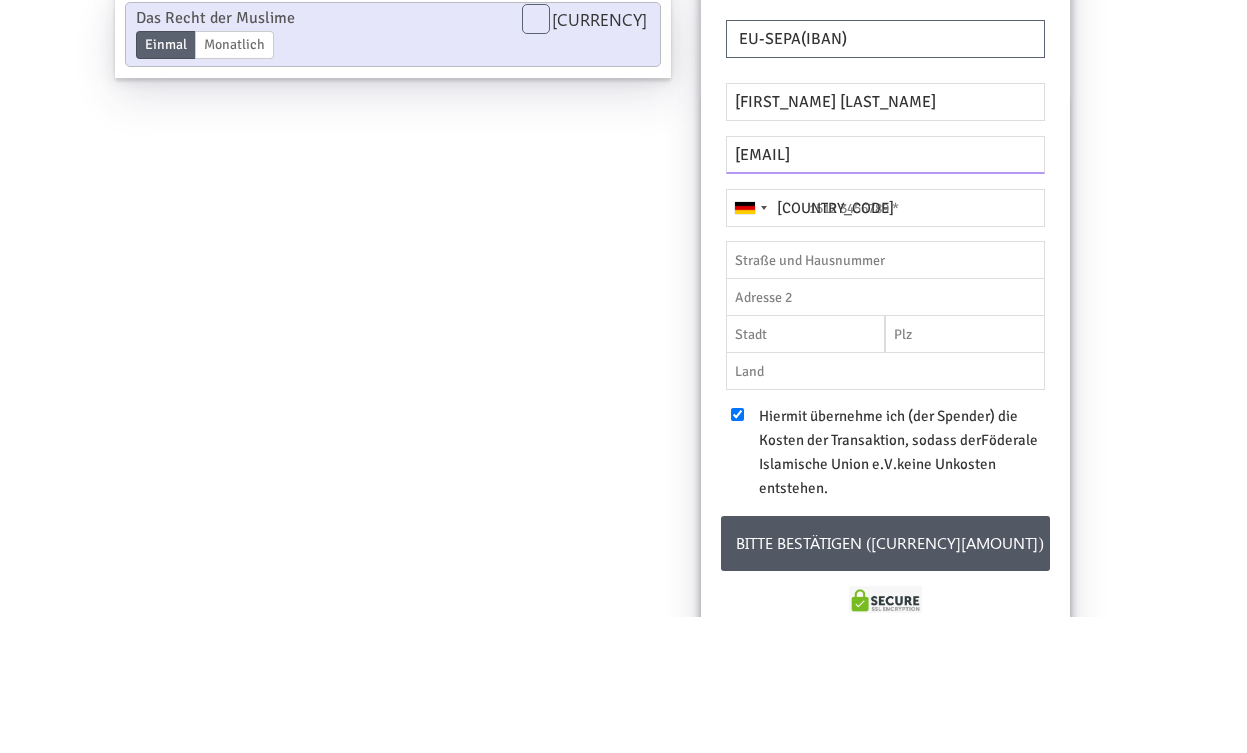 type on "munammed.oezaydin@web.de" 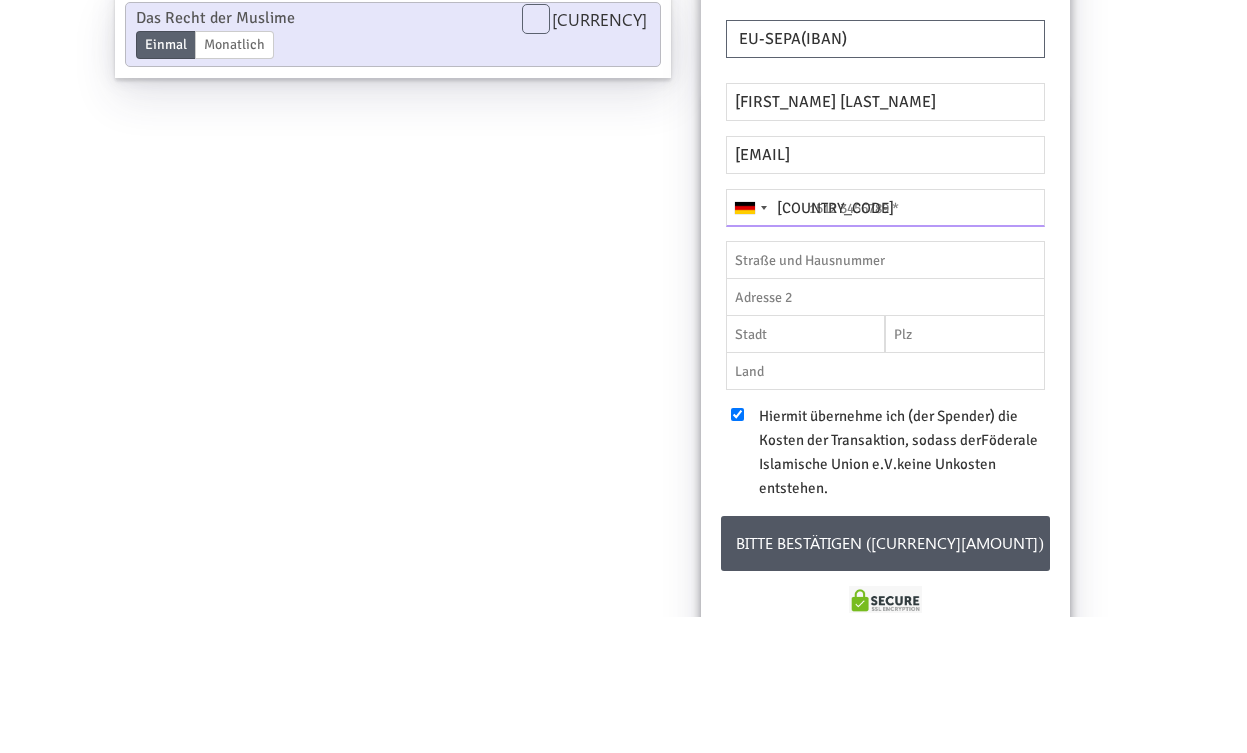 click on "[NAME] nicht gefunden
Patenschaft nicht gefunden
Partner nicht gefunden !!!!
Bitte füllen Sie dieses Feld aus
Bitte geben Sie eine E-mail-Adresse ein
Geben Sie den gültigen Zahlungsstatus ein
Zeigen
Einträge
Keine übereinstimmenden Aufzeichnungen gefunden
(Gefiltert von
Einträge insgesamt)
Keine Datensätze verfügbar" at bounding box center (588, 381) 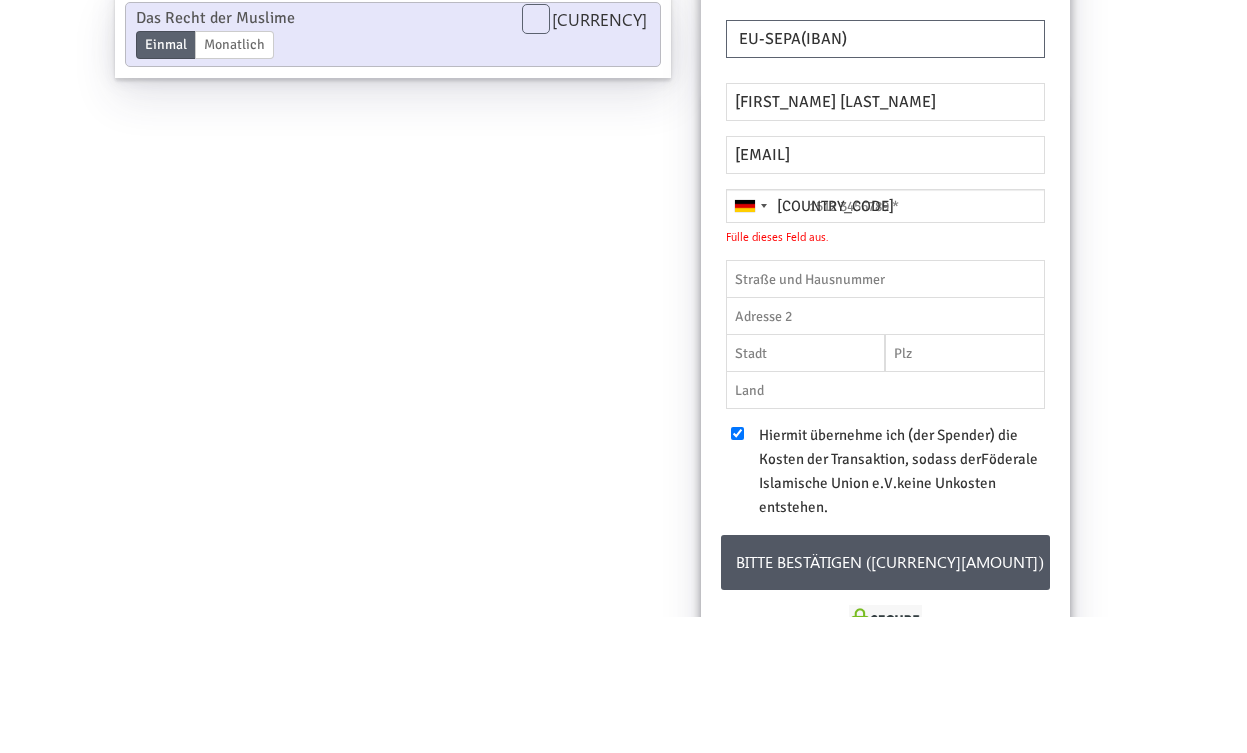 scroll, scrollTop: 0, scrollLeft: 0, axis: both 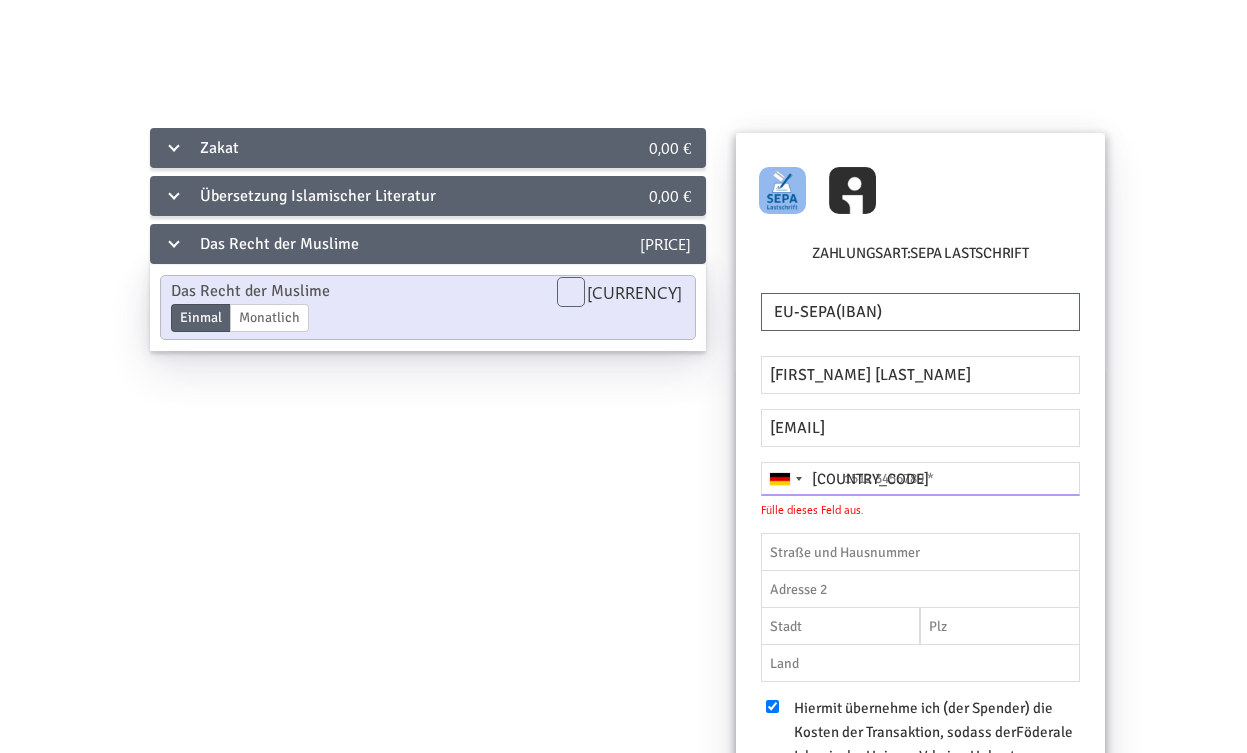 click at bounding box center (920, 479) 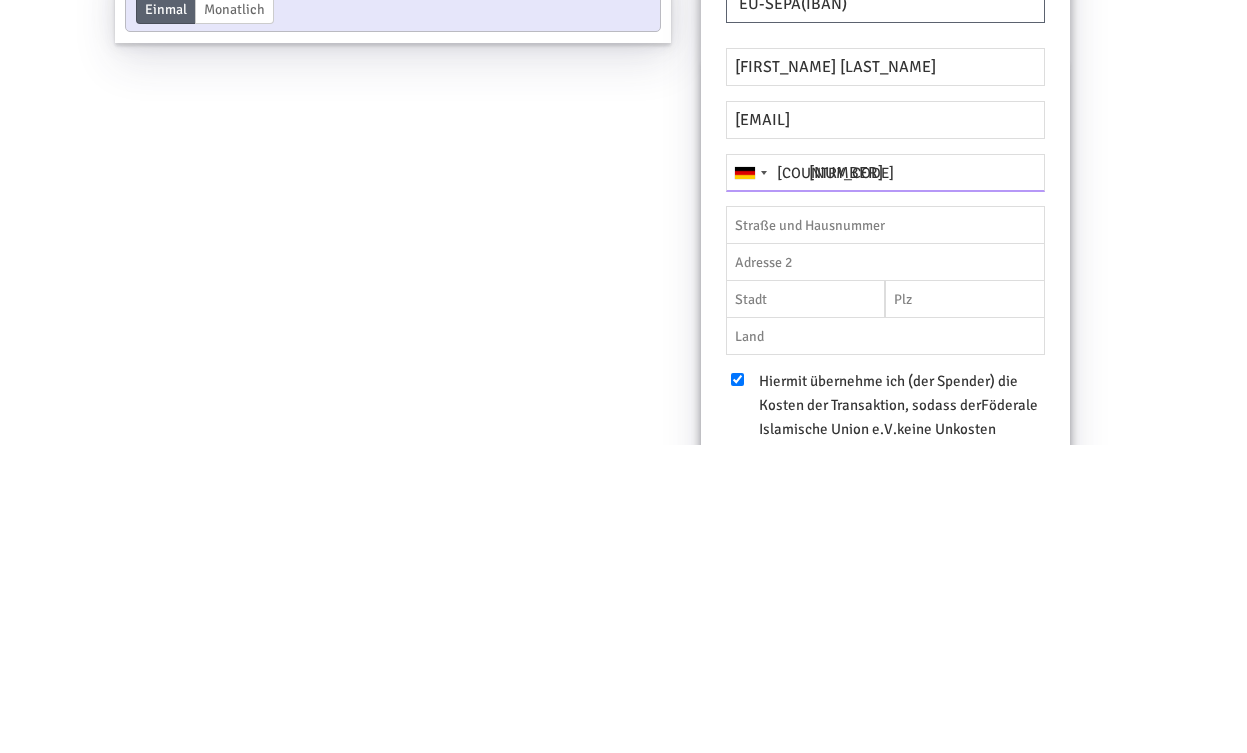 type on "[NUMBER]" 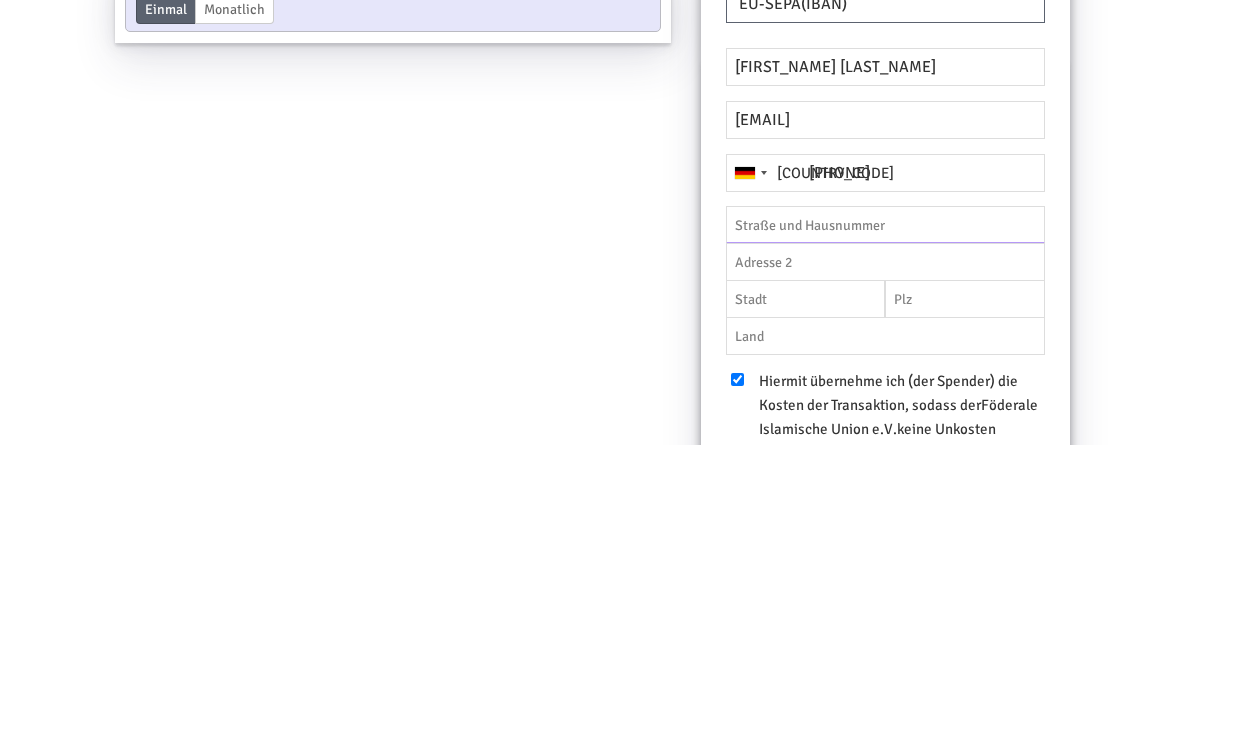 click at bounding box center [885, 533] 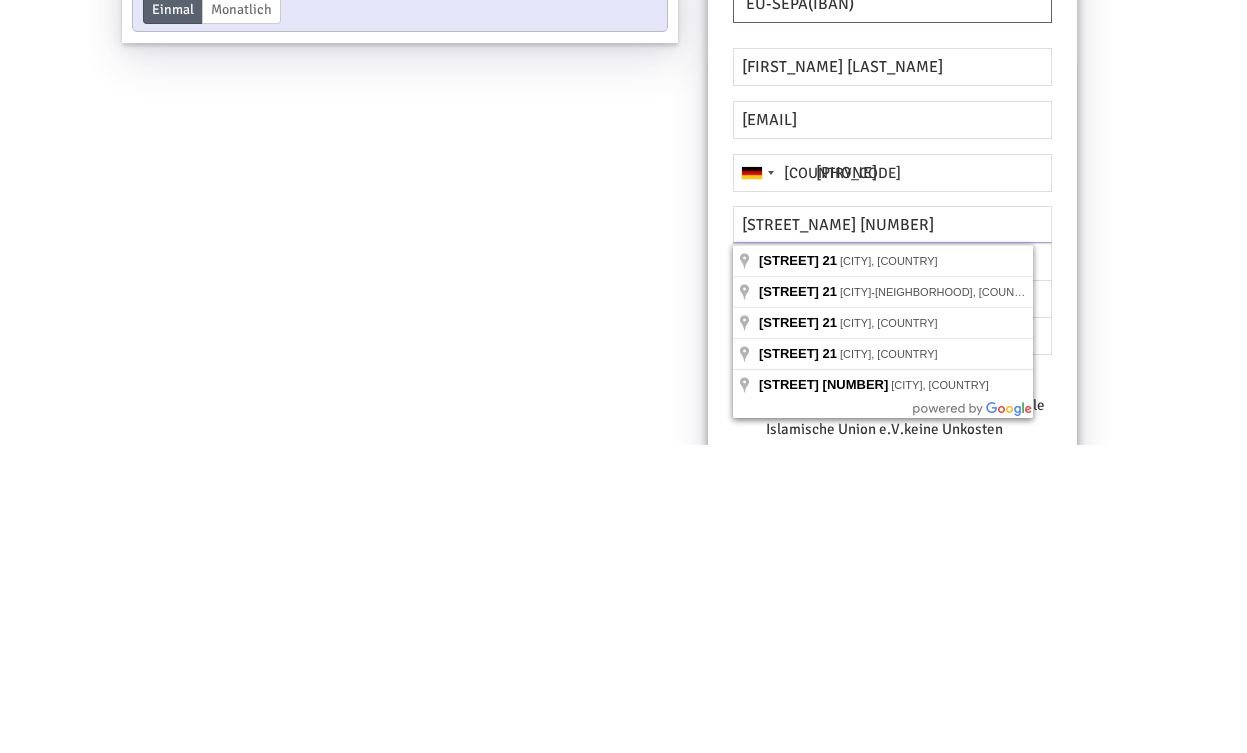 scroll, scrollTop: 0, scrollLeft: 25, axis: horizontal 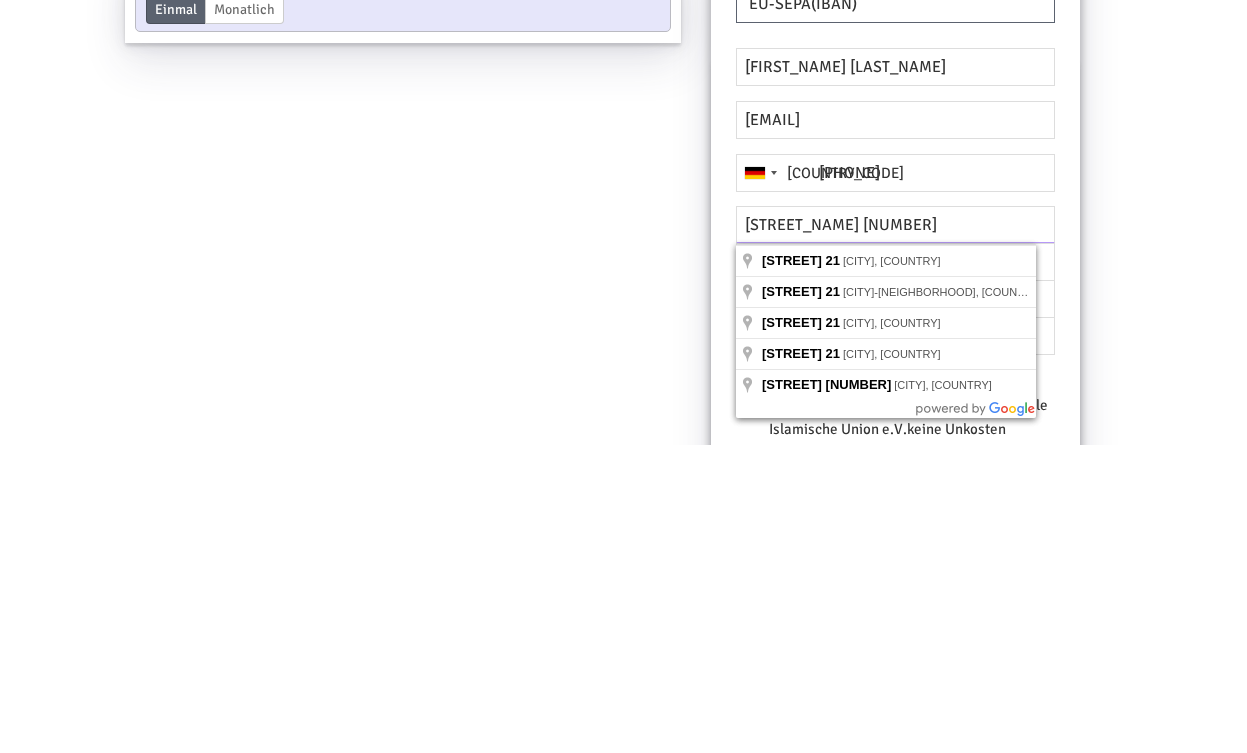 type on "Ernst lehmann Straße 21" 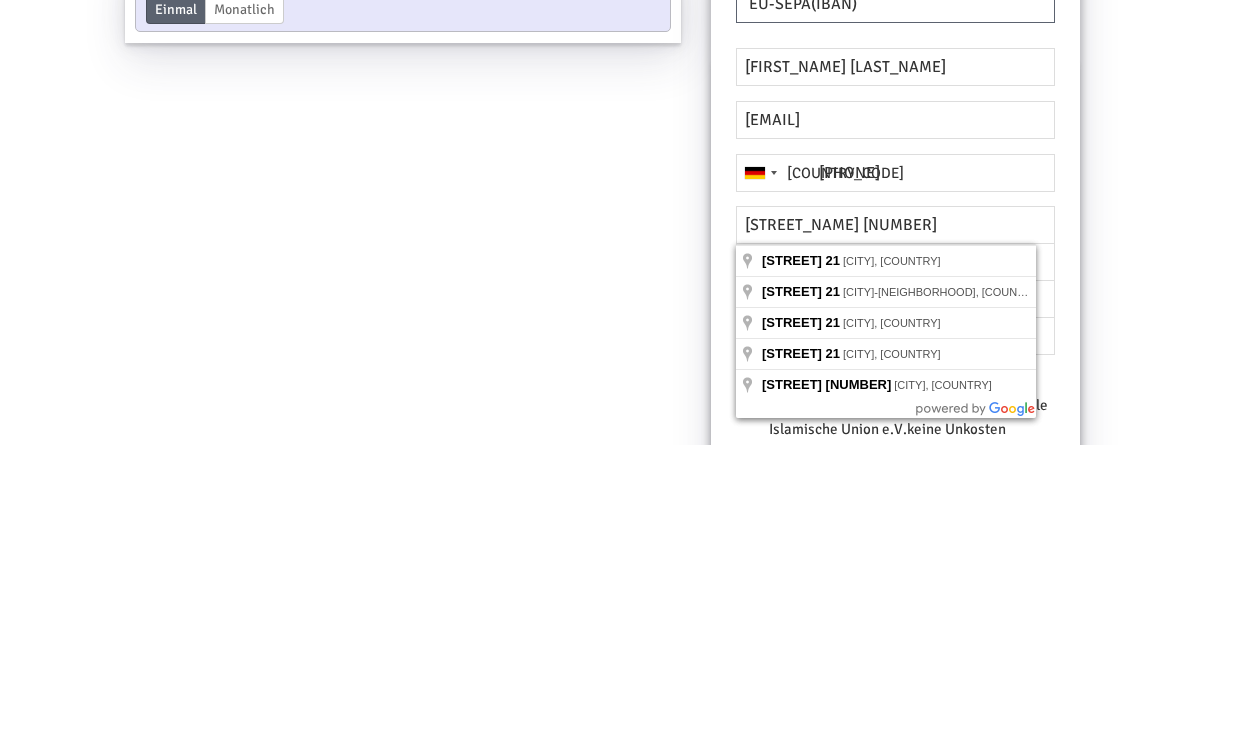 click on "Zakat 0,00 € Zakat Enddatum 01.07.2025 Bitte gib ein korrektes Datum an 0  € Übersetzung Islamischer Literatur 0,00 € Übersetzung von Sahih Al-Bukhary  Einmal  Monatlich     Enddatum 01.07.2025 Bitte gib ein korrektes Datum an 0  € Übersetzung Islamischer Basisliteratur  Einmal  Monatlich     Enddatum 01.07.2025 Bitte gib ein korrektes Datum an 0  € Das Recht der Muslime 4.800,00 € Das Recht der Muslime  Einmal  Monatlich     Enddatum 01.07.2025 Bitte gib ein korrektes Datum an 4800.00  €
Einzelheiten
Ja,ich möchte ein Video erhalten" at bounding box center (598, 556) 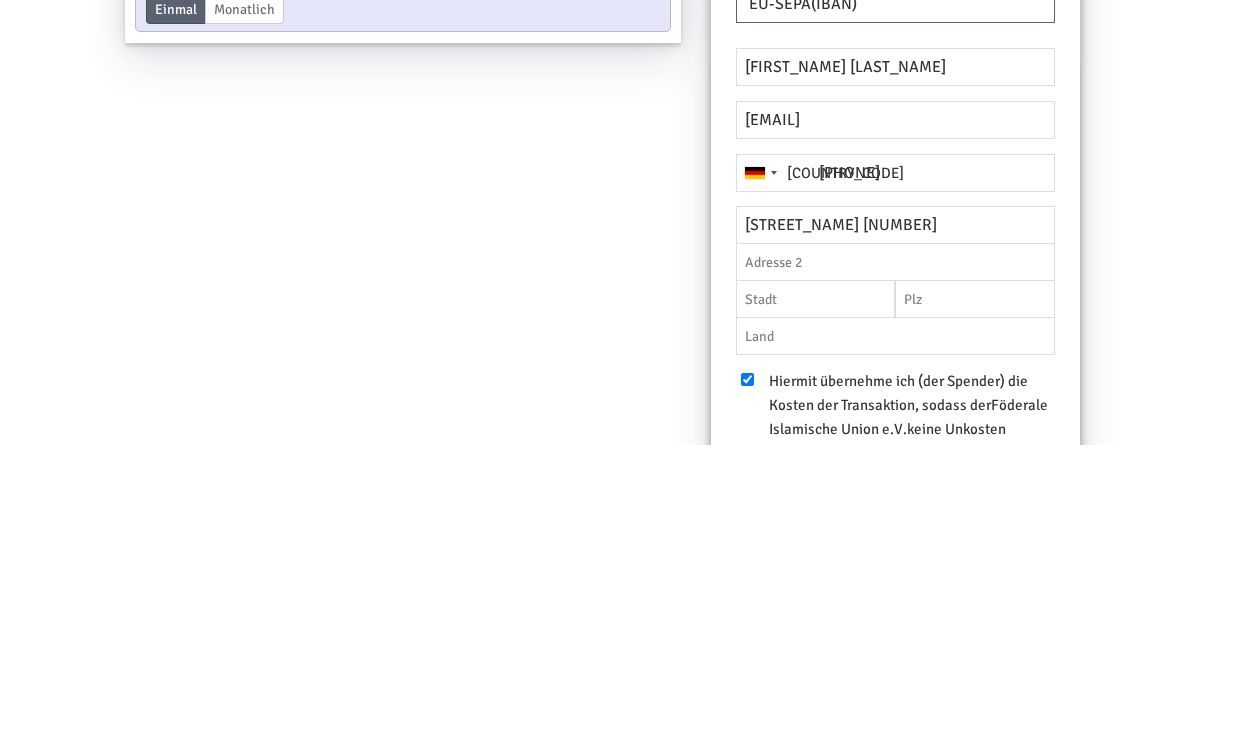 scroll, scrollTop: 306, scrollLeft: 26, axis: both 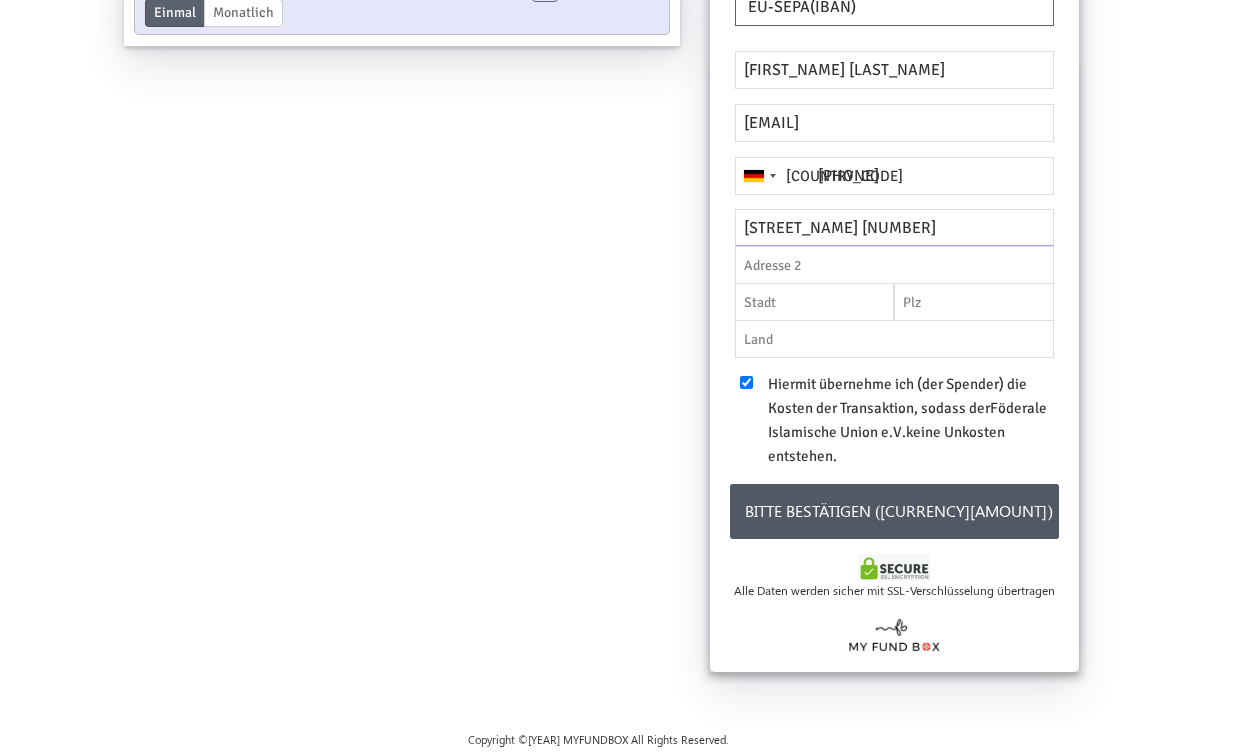 click on "Ernst lehmann Straße 21" at bounding box center (894, 228) 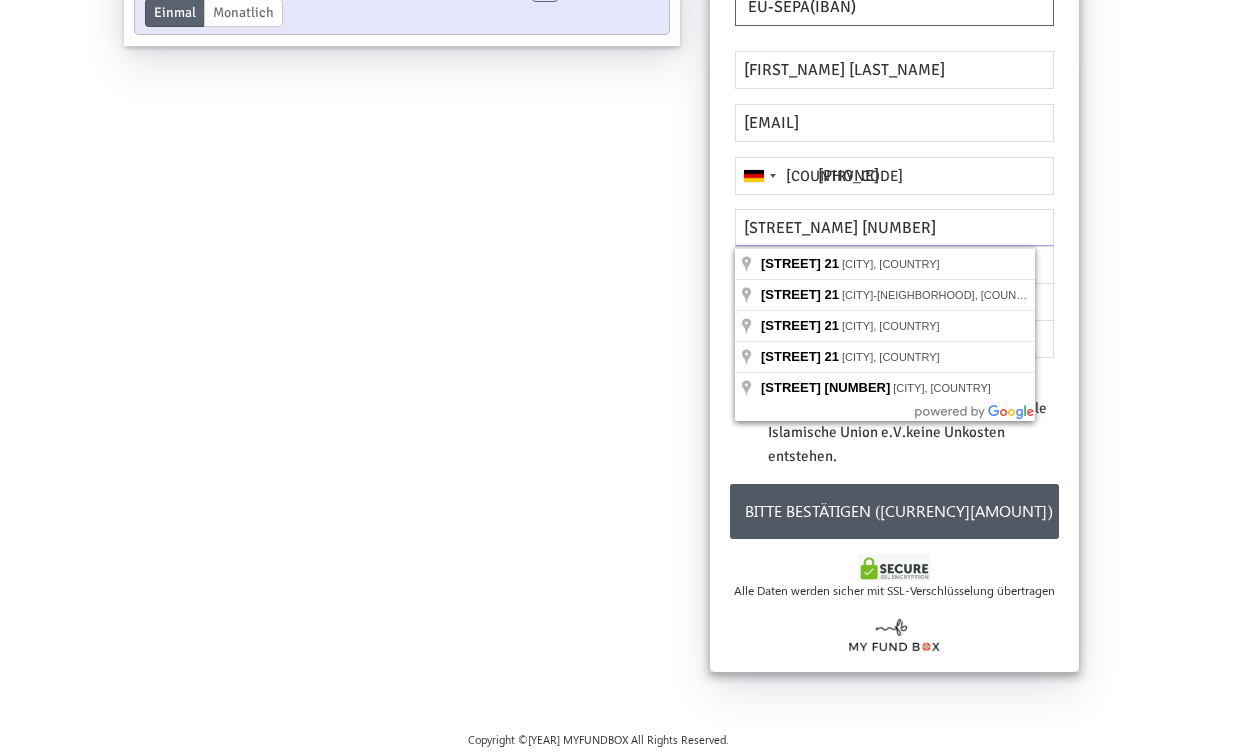 scroll, scrollTop: 306, scrollLeft: 25, axis: both 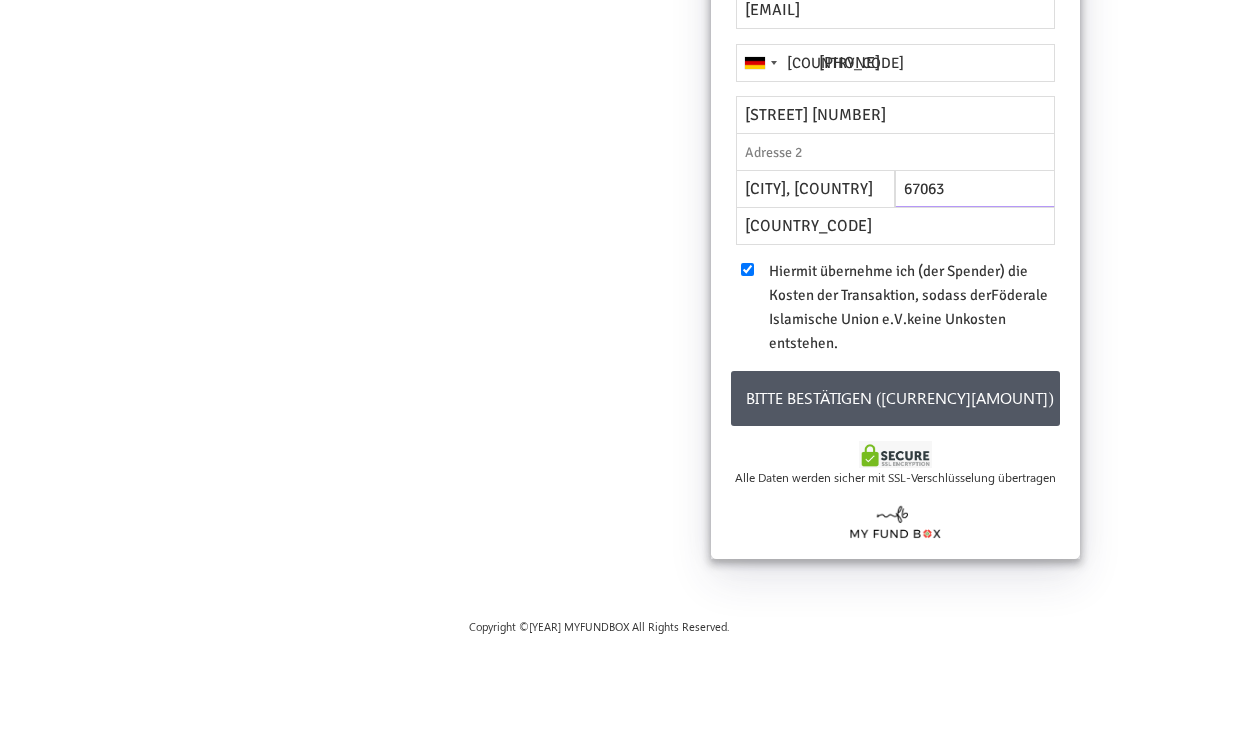 click on "Zakat 0,00 € Zakat Enddatum 01.07.2025 Bitte gib ein korrektes Datum an 0  € Übersetzung Islamischer Literatur 0,00 € Übersetzung von Sahih Al-Bukhary  Einmal  Monatlich     Enddatum 01.07.2025 Bitte gib ein korrektes Datum an 0  € Übersetzung Islamischer Basisliteratur  Einmal  Monatlich     Enddatum 01.07.2025 Bitte gib ein korrektes Datum an 0  € Das Recht der Muslime 4.800,00 € Das Recht der Muslime  Einmal  Monatlich     Enddatum 01.07.2025 Bitte gib ein korrektes Datum an 4800.00  €
Einzelheiten
Ja,ich möchte ein Video erhalten" at bounding box center [598, 251] 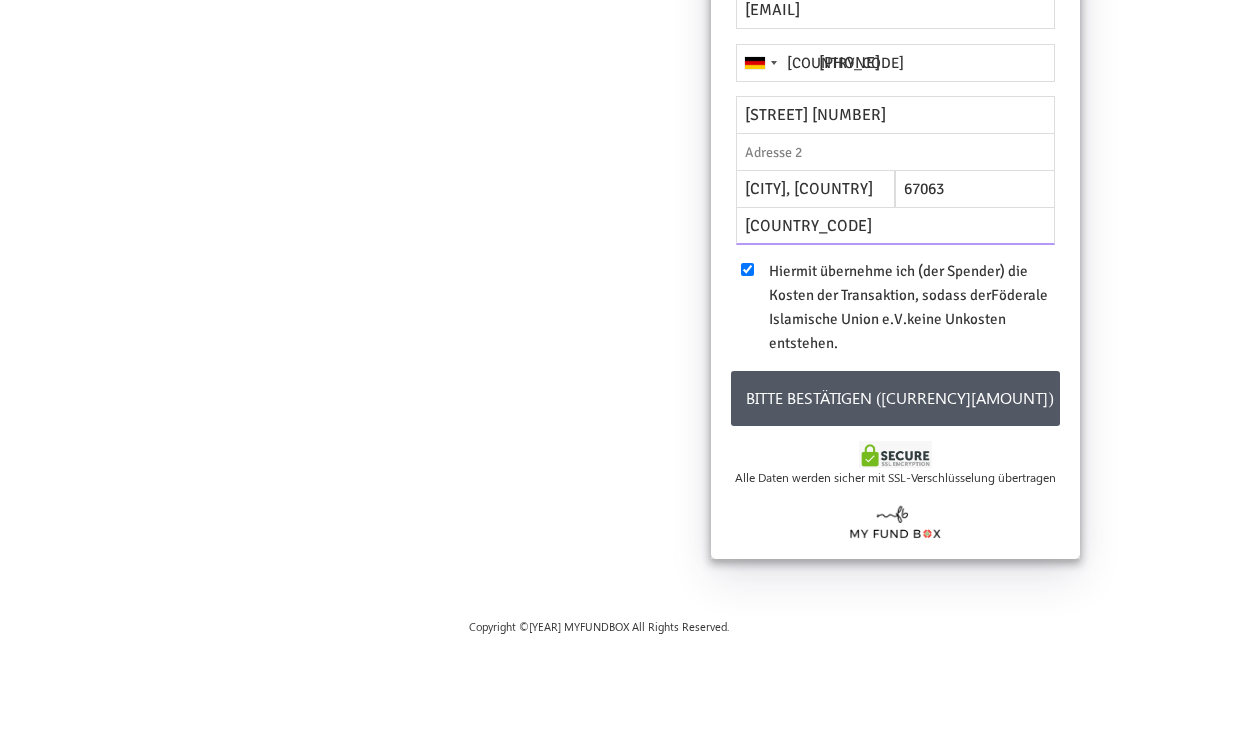click on "Zakat 0,00 € Zakat Enddatum 01.07.2025 Bitte gib ein korrektes Datum an 0  € Übersetzung Islamischer Literatur 0,00 € Übersetzung von Sahih Al-Bukhary  Einmal  Monatlich     Enddatum 01.07.2025 Bitte gib ein korrektes Datum an 0  € Übersetzung Islamischer Basisliteratur  Einmal  Monatlich     Enddatum 01.07.2025 Bitte gib ein korrektes Datum an 0  € Das Recht der Muslime 4.800,00 € Das Recht der Muslime  Einmal  Monatlich     Enddatum 01.07.2025 Bitte gib ein korrektes Datum an 4800.00  €
Einzelheiten
Ja,ich möchte ein Video erhalten" at bounding box center (598, 251) 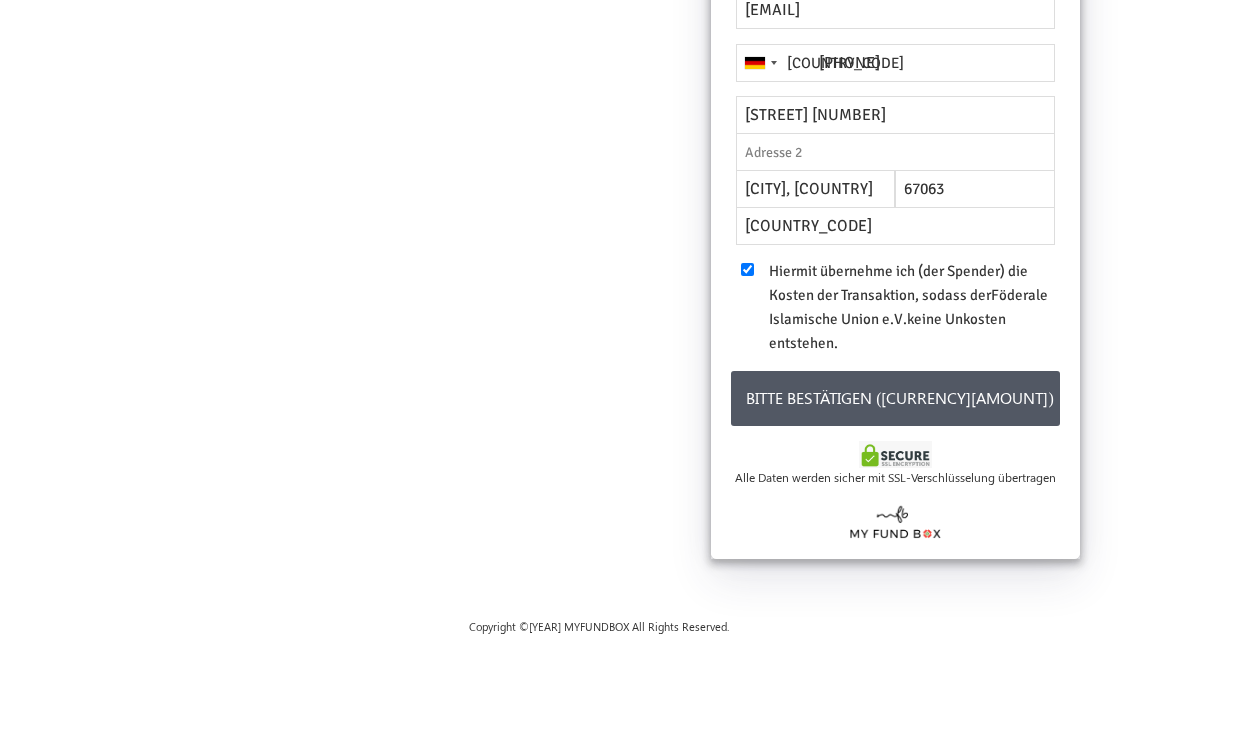 click on "Zakat 0,00 € Zakat Enddatum 01.07.2025 Bitte gib ein korrektes Datum an 0  € Übersetzung Islamischer Literatur 0,00 € Übersetzung von Sahih Al-Bukhary  Einmal  Monatlich     Enddatum 01.07.2025 Bitte gib ein korrektes Datum an 0  € Übersetzung Islamischer Basisliteratur  Einmal  Monatlich     Enddatum 01.07.2025 Bitte gib ein korrektes Datum an 0  € Das Recht der Muslime 4.800,00 € Das Recht der Muslime  Einmal  Monatlich     Enddatum 01.07.2025 Bitte gib ein korrektes Datum an 4800.00  €
Einzelheiten
Ja,ich möchte ein Video erhalten" at bounding box center [598, 251] 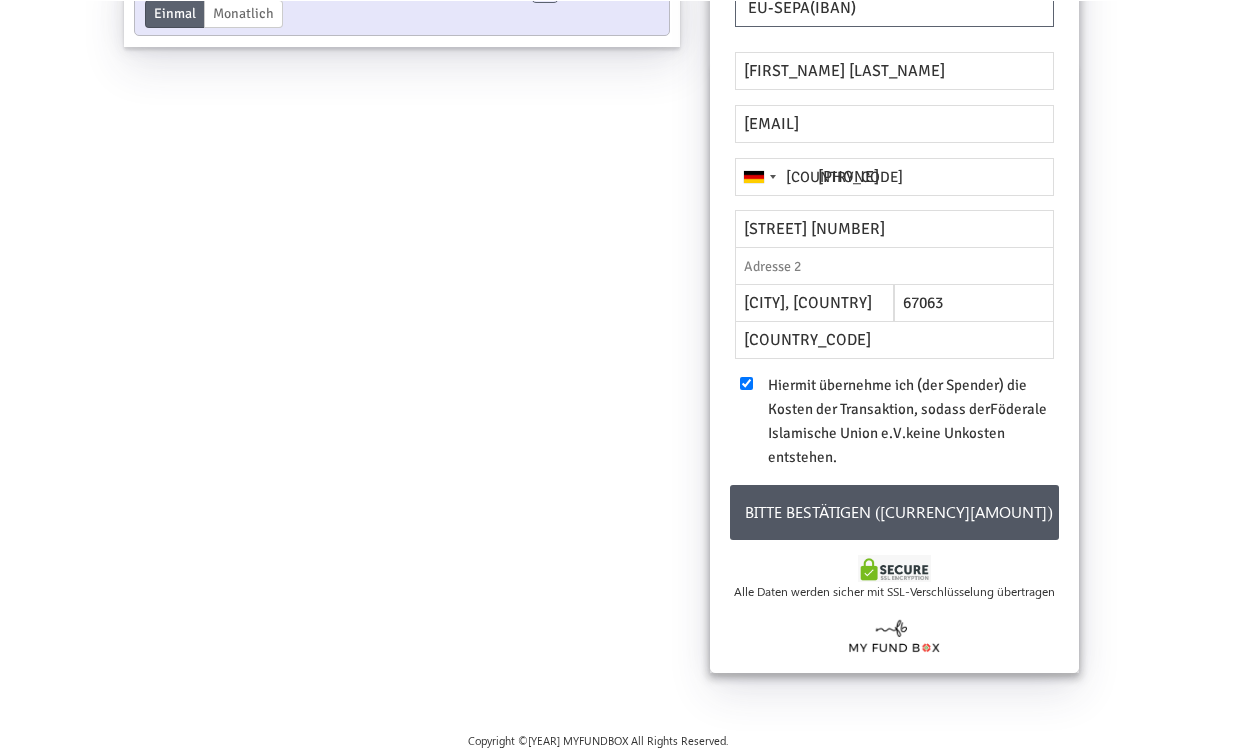 click on "Bitte bestätigen (4.992,00 €)" at bounding box center (894, 511) 